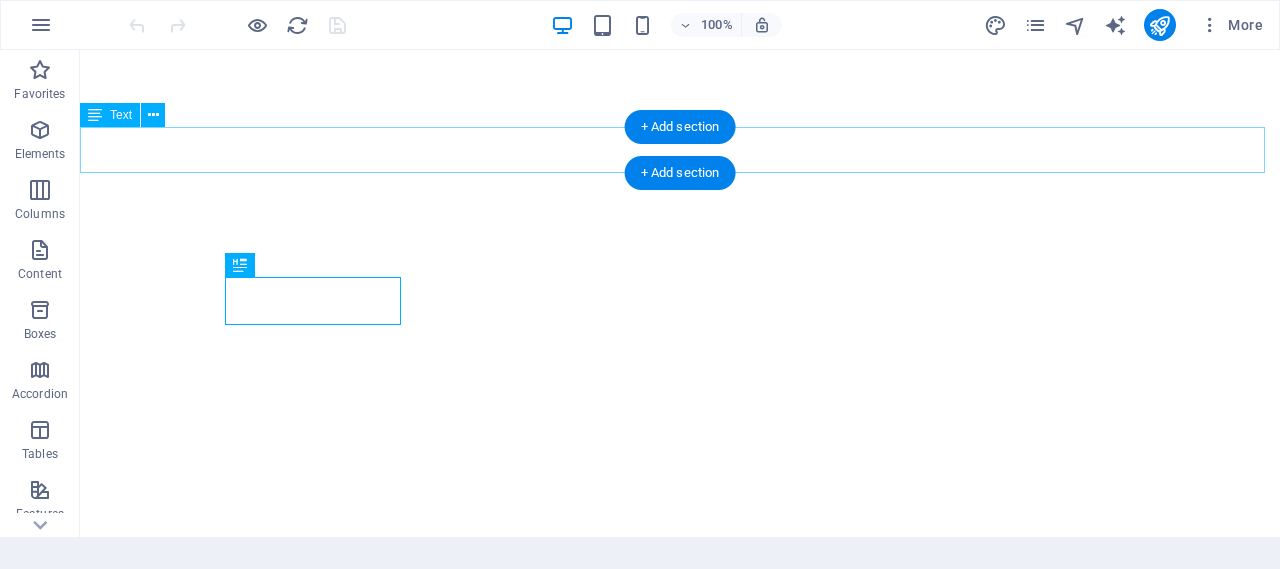 scroll, scrollTop: 0, scrollLeft: 0, axis: both 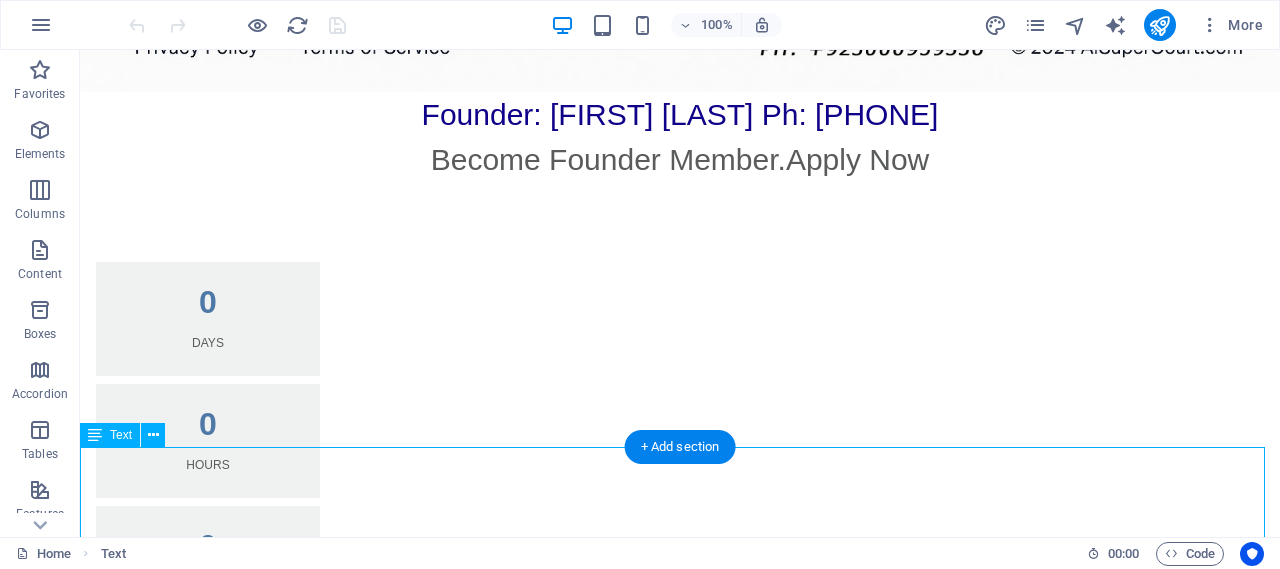 click on "Coming Soon! Contact: spiderwww@presidency.com" at bounding box center [680, 892] 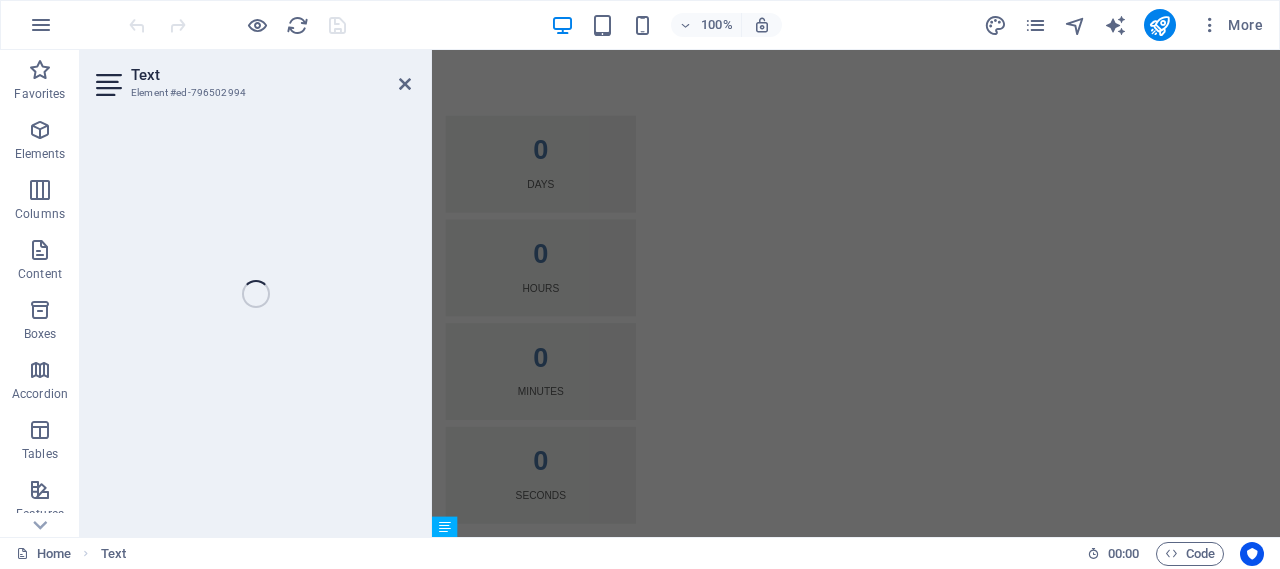scroll, scrollTop: 447, scrollLeft: 0, axis: vertical 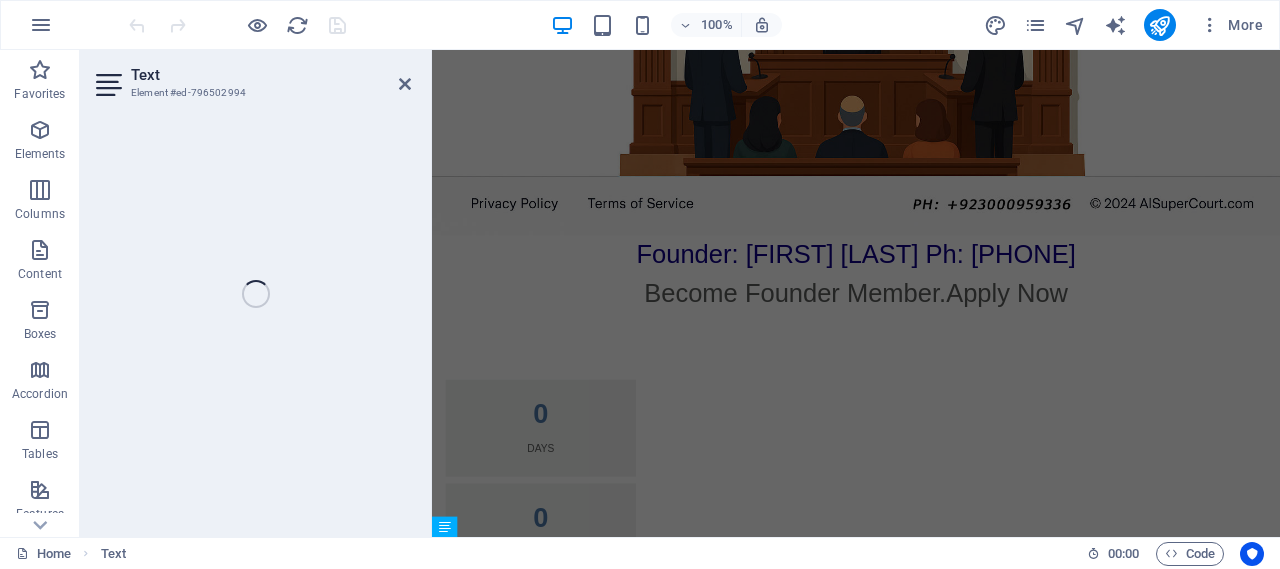click on "Text Element #ed-796502994
H3   Countdown   Container   Text   Image   Text" at bounding box center [680, 293] 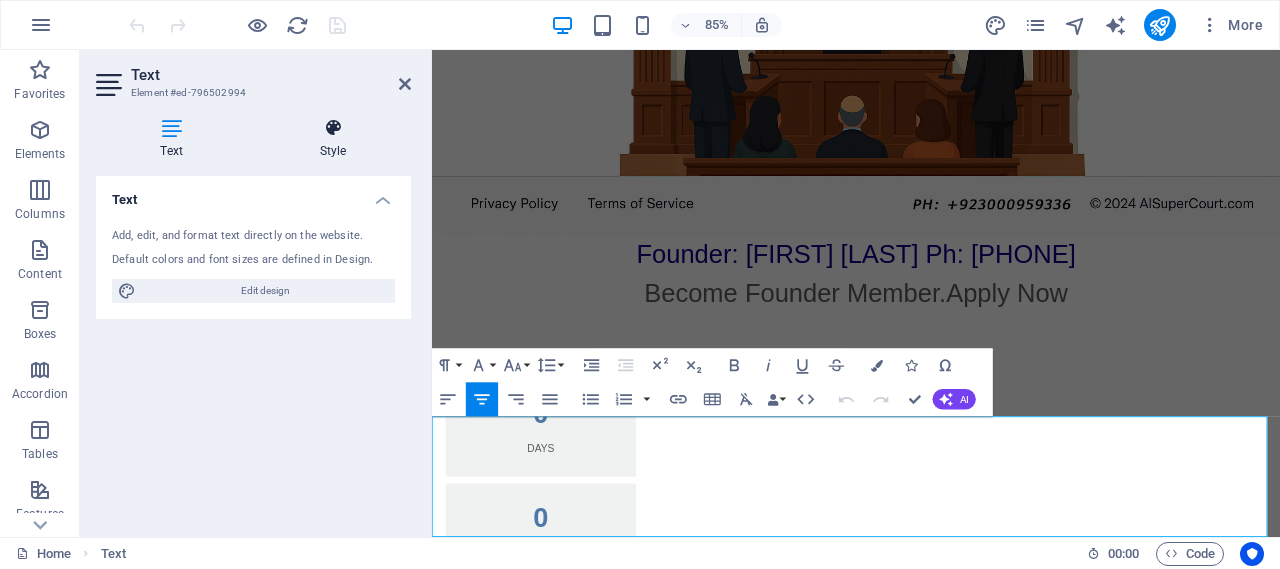 click at bounding box center (333, 128) 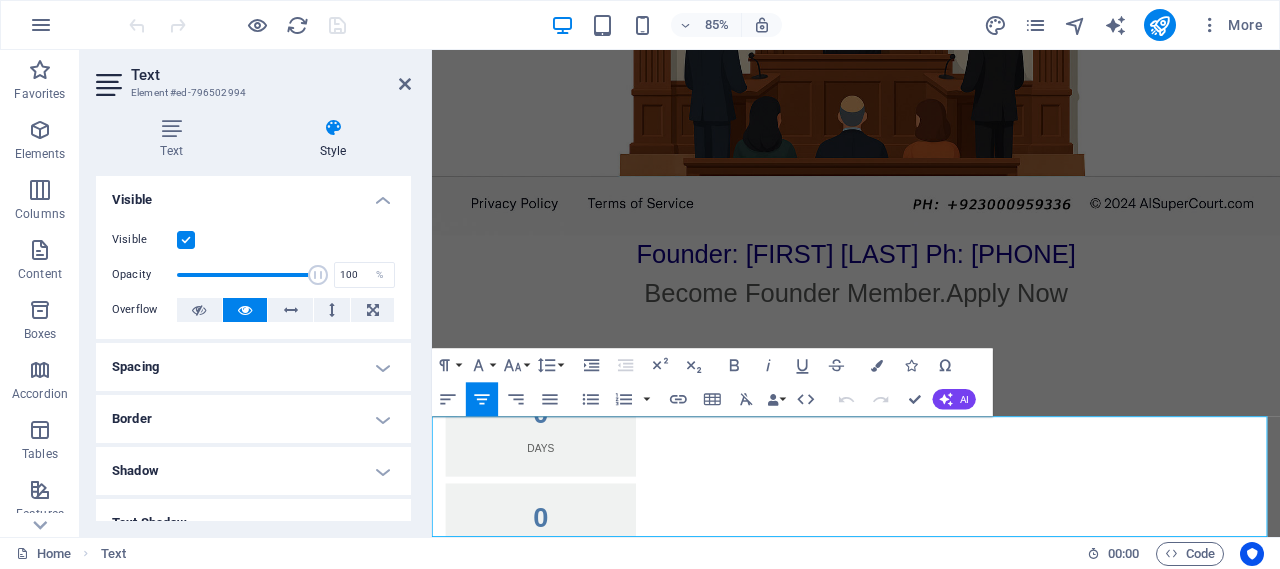 scroll, scrollTop: 589, scrollLeft: 0, axis: vertical 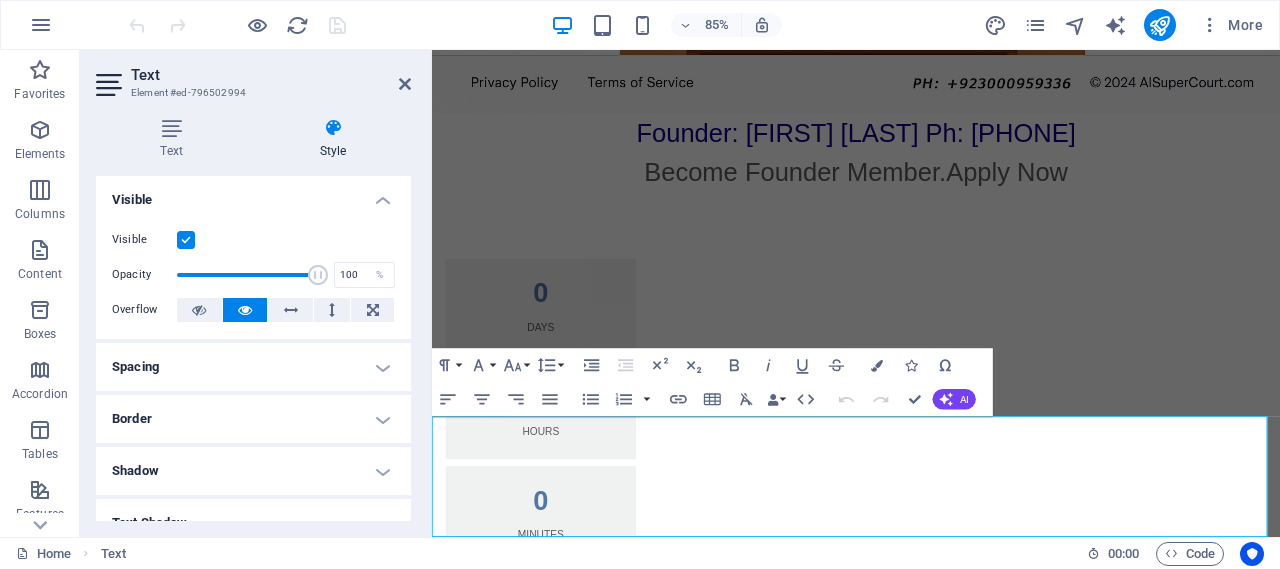click on "Coming Soon!" at bounding box center (931, 926) 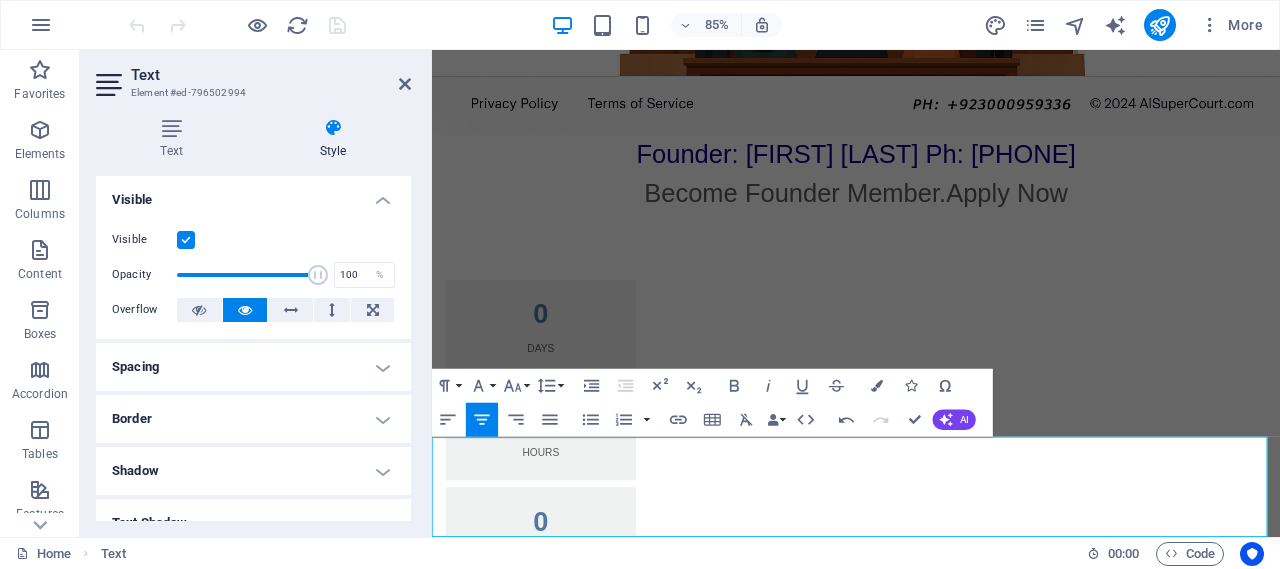 scroll, scrollTop: 541, scrollLeft: 0, axis: vertical 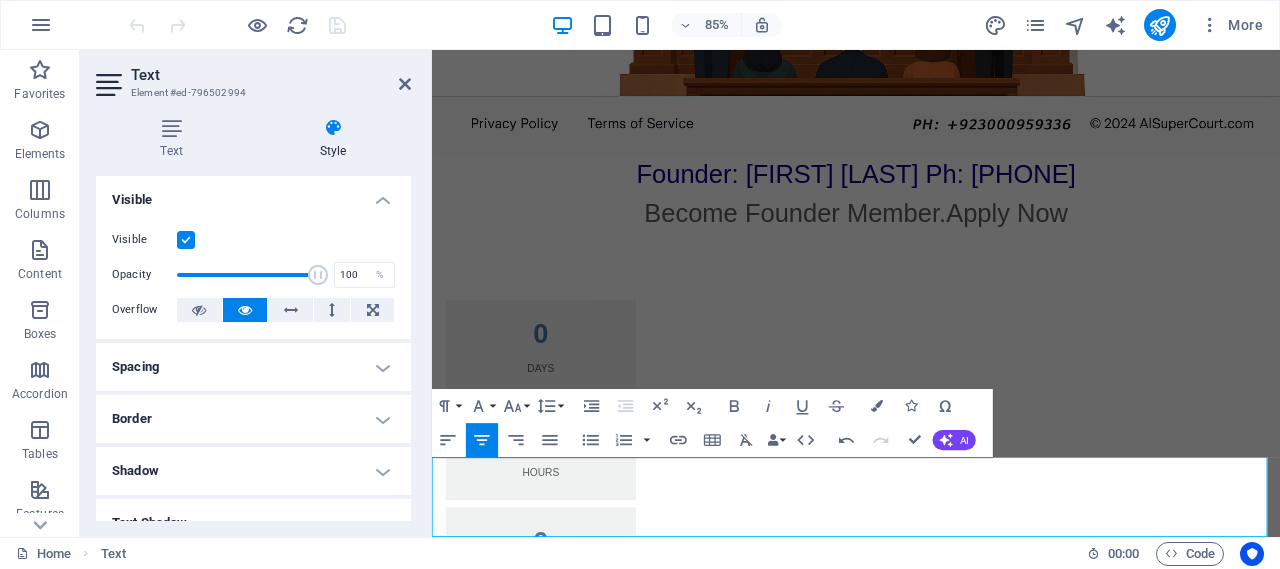 drag, startPoint x: 1079, startPoint y: 555, endPoint x: 810, endPoint y: 552, distance: 269.01672 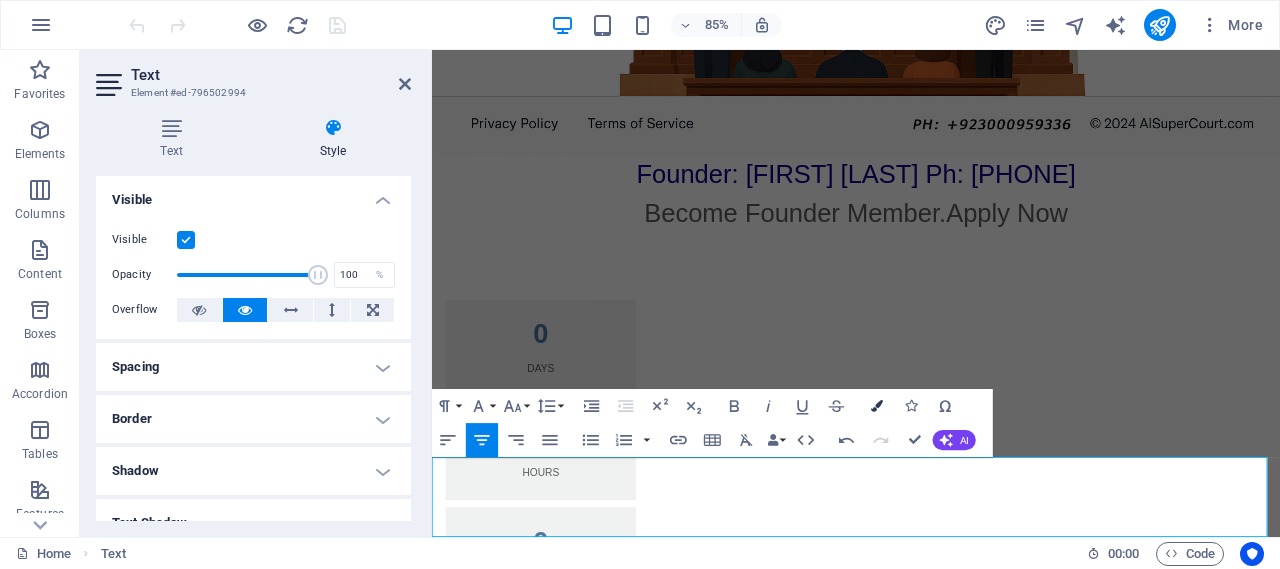 click at bounding box center (877, 406) 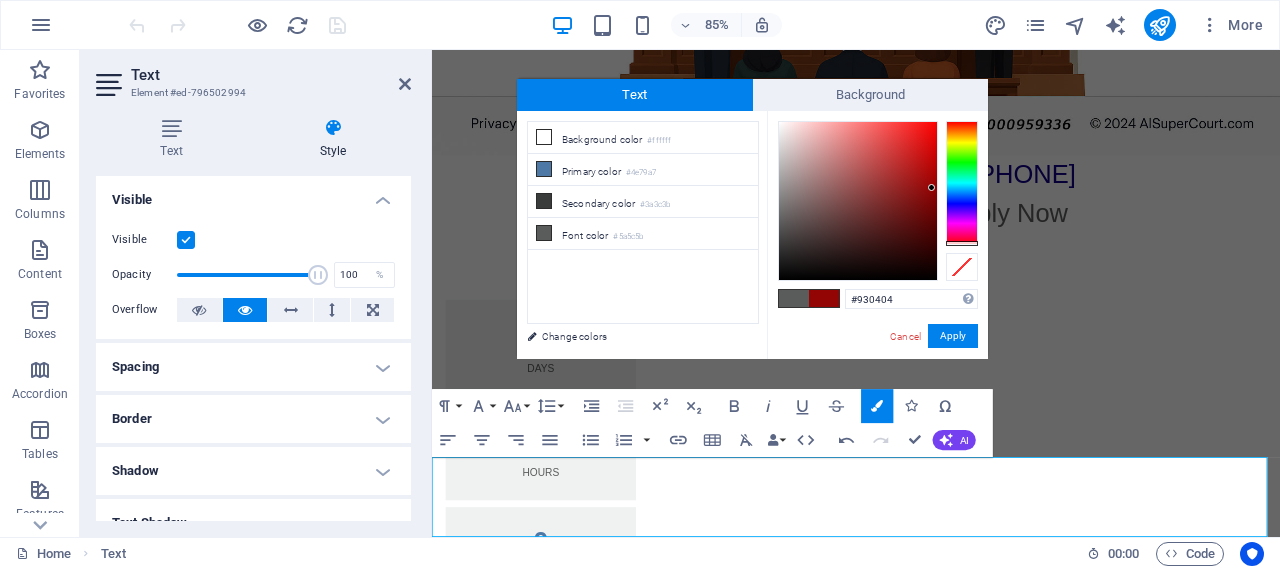 drag, startPoint x: 965, startPoint y: 235, endPoint x: 933, endPoint y: 243, distance: 32.984844 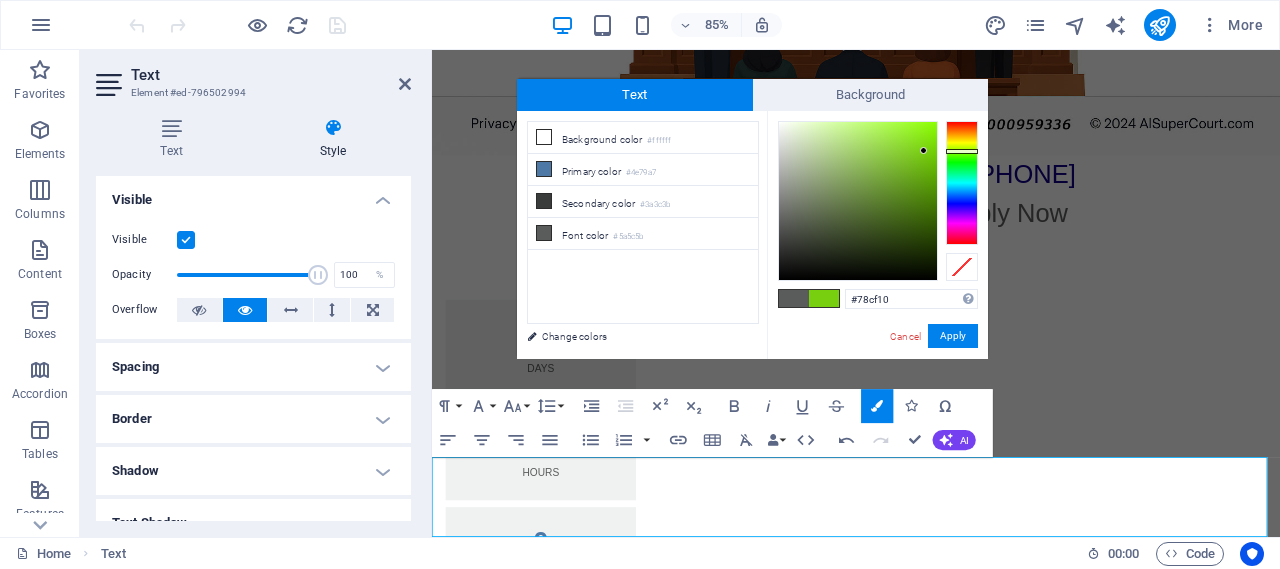 drag, startPoint x: 920, startPoint y: 180, endPoint x: 924, endPoint y: 151, distance: 29.274563 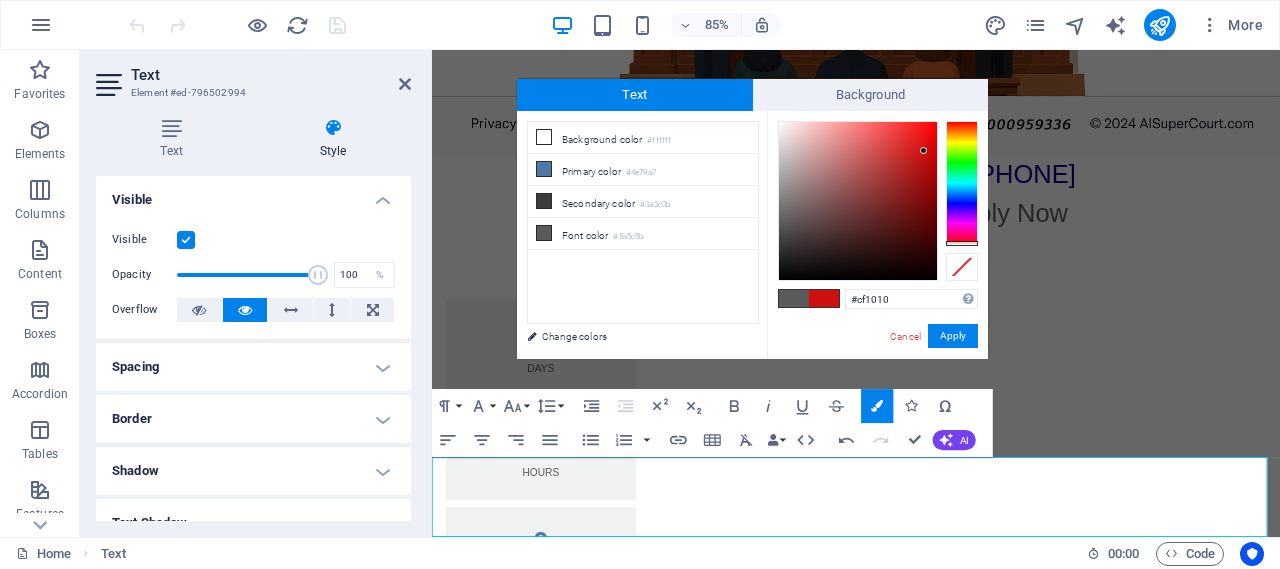 drag, startPoint x: 956, startPoint y: 231, endPoint x: 956, endPoint y: 246, distance: 15 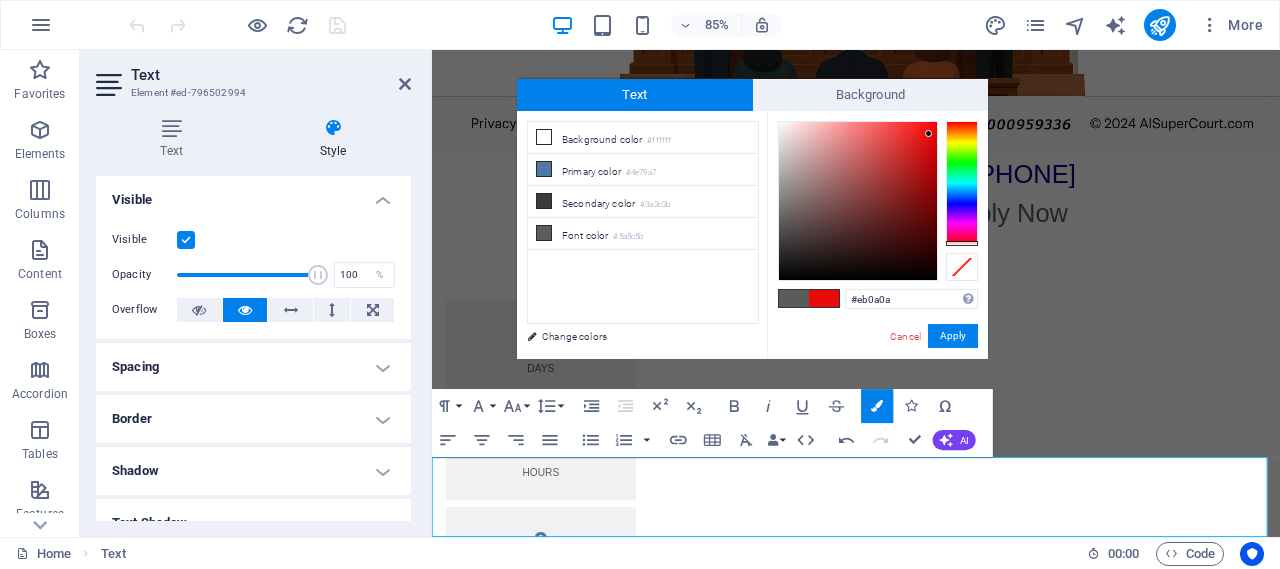 drag, startPoint x: 929, startPoint y: 134, endPoint x: 935, endPoint y: 186, distance: 52.34501 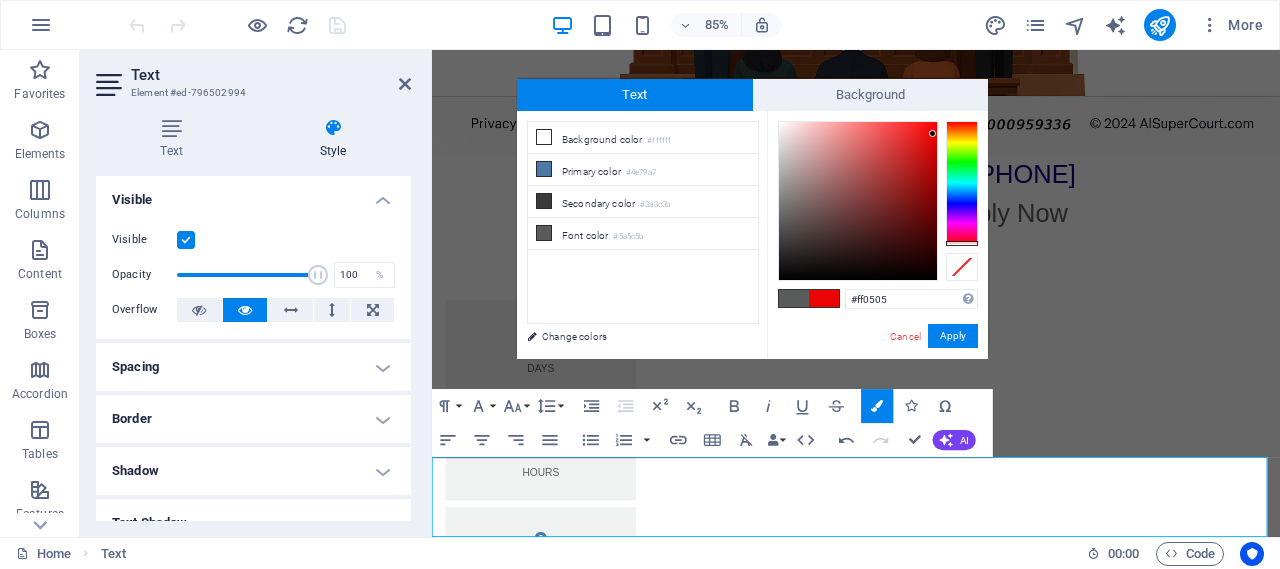 drag, startPoint x: 930, startPoint y: 133, endPoint x: 932, endPoint y: 150, distance: 17.117243 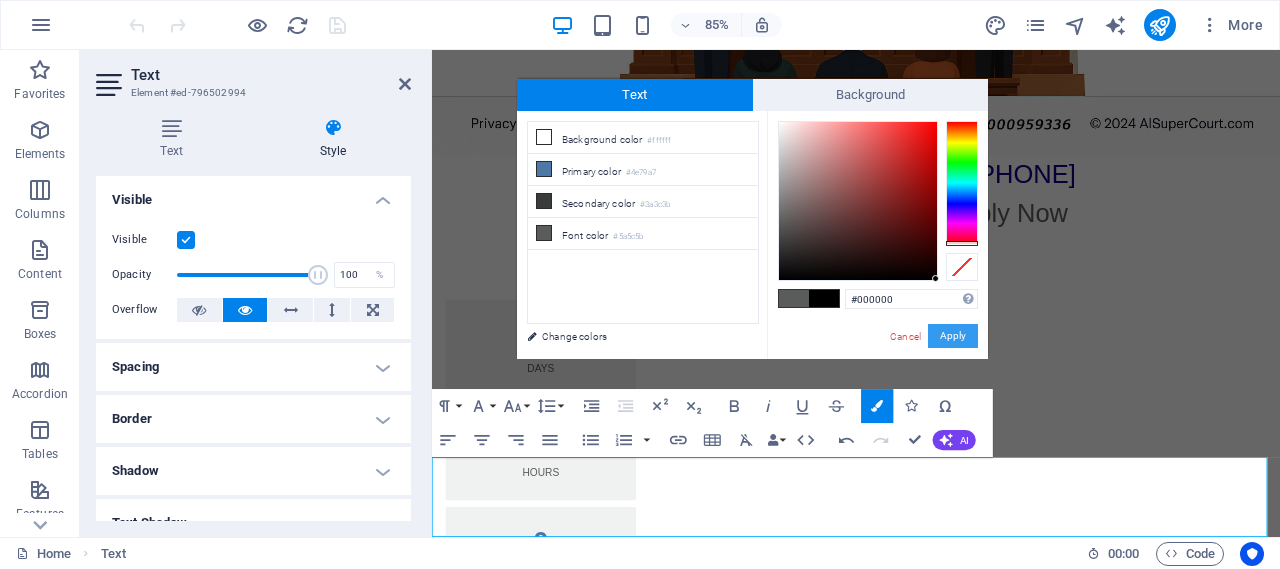 click on "Apply" at bounding box center [953, 336] 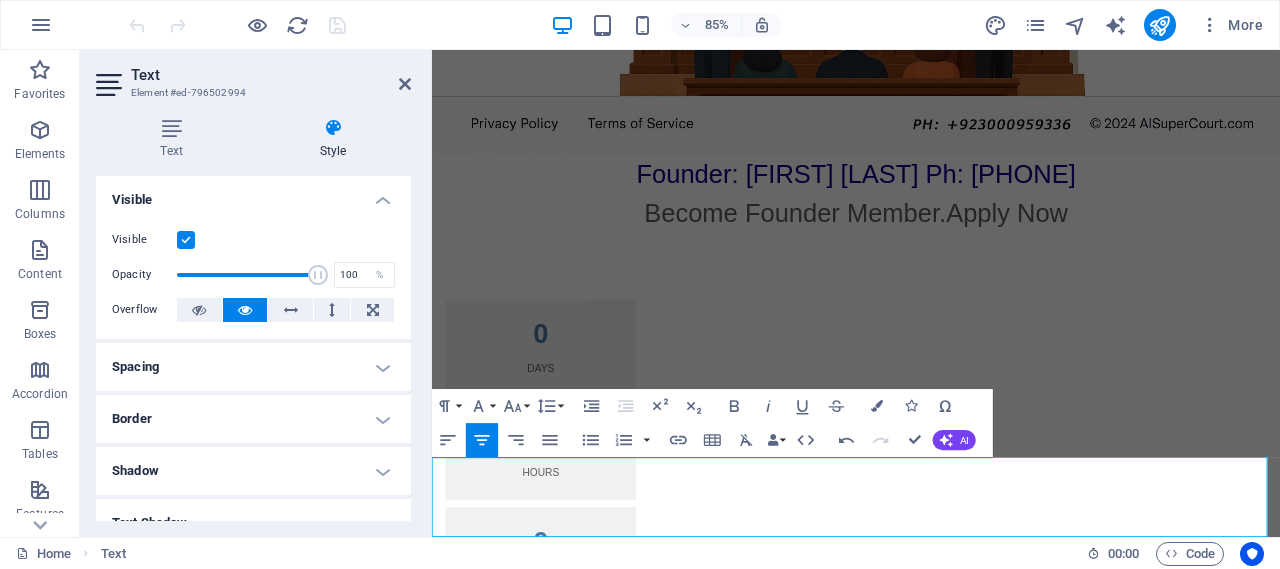 drag, startPoint x: 765, startPoint y: 480, endPoint x: 409, endPoint y: 507, distance: 357.0224 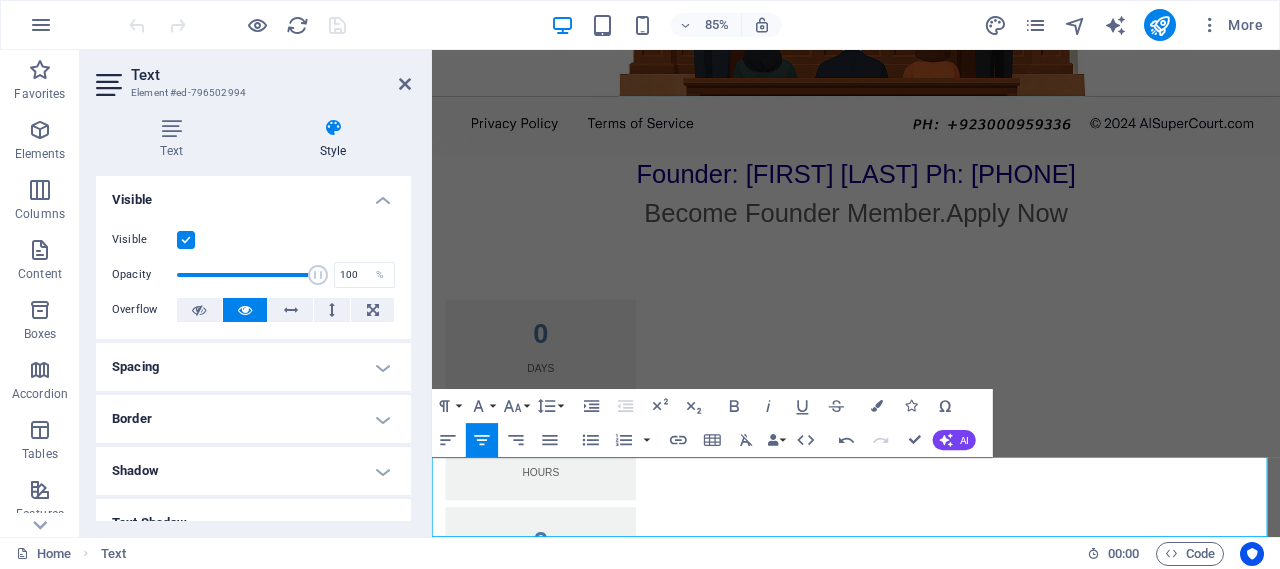 click on "Coming Soon!" at bounding box center [931, 926] 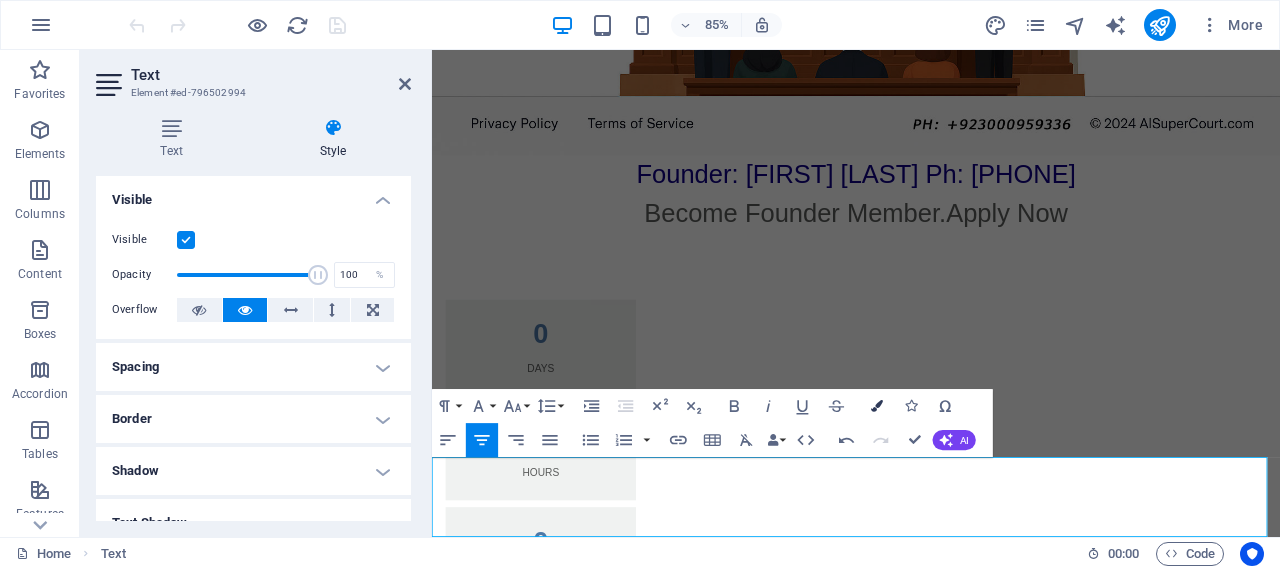 click at bounding box center (877, 406) 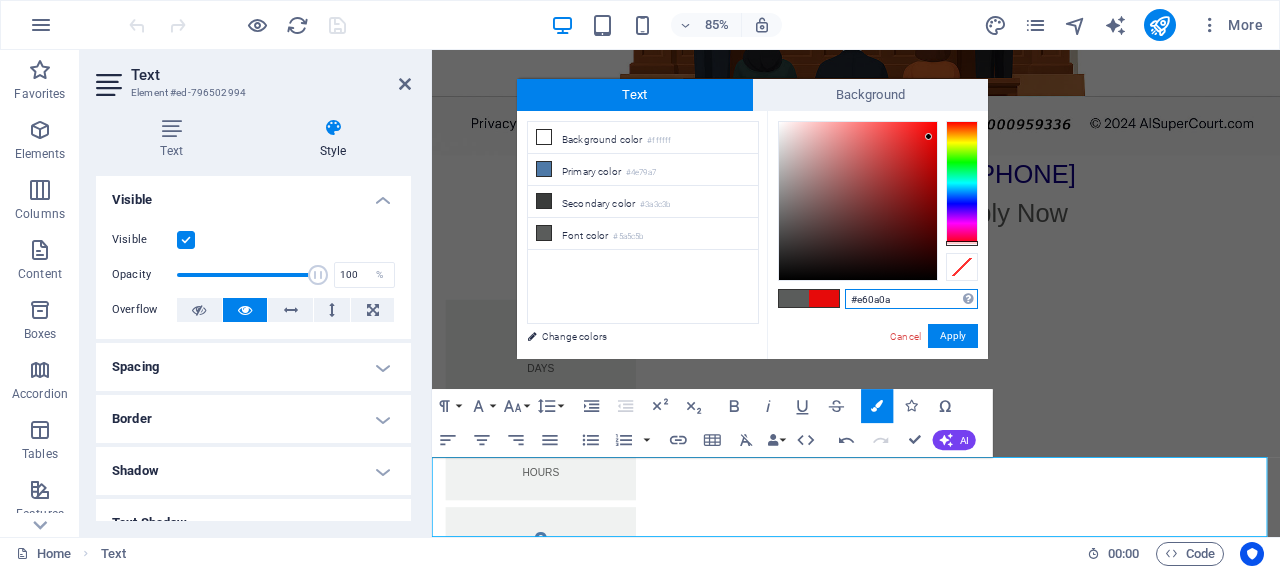 click at bounding box center [858, 201] 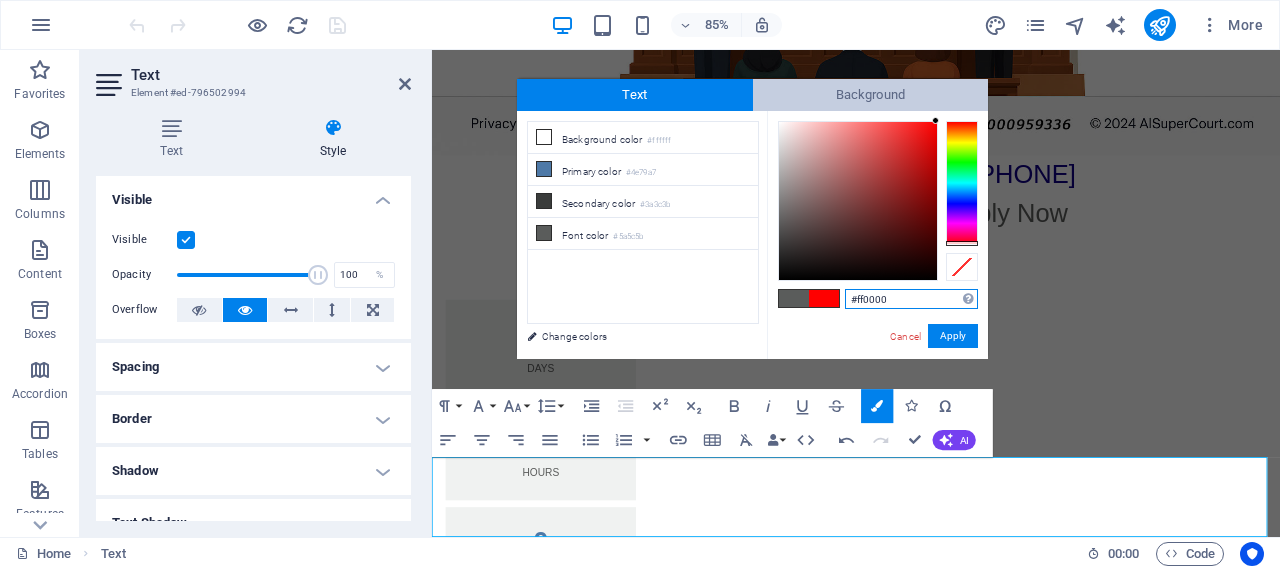 drag, startPoint x: 929, startPoint y: 137, endPoint x: 946, endPoint y: 109, distance: 32.75668 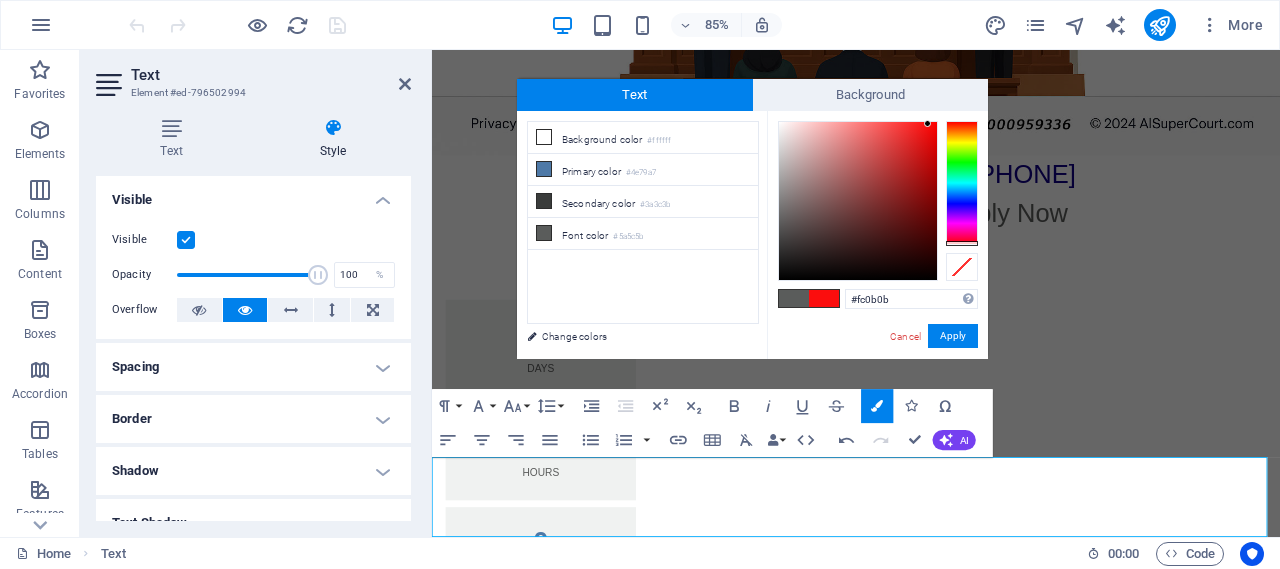 drag, startPoint x: 925, startPoint y: 130, endPoint x: 932, endPoint y: 122, distance: 10.630146 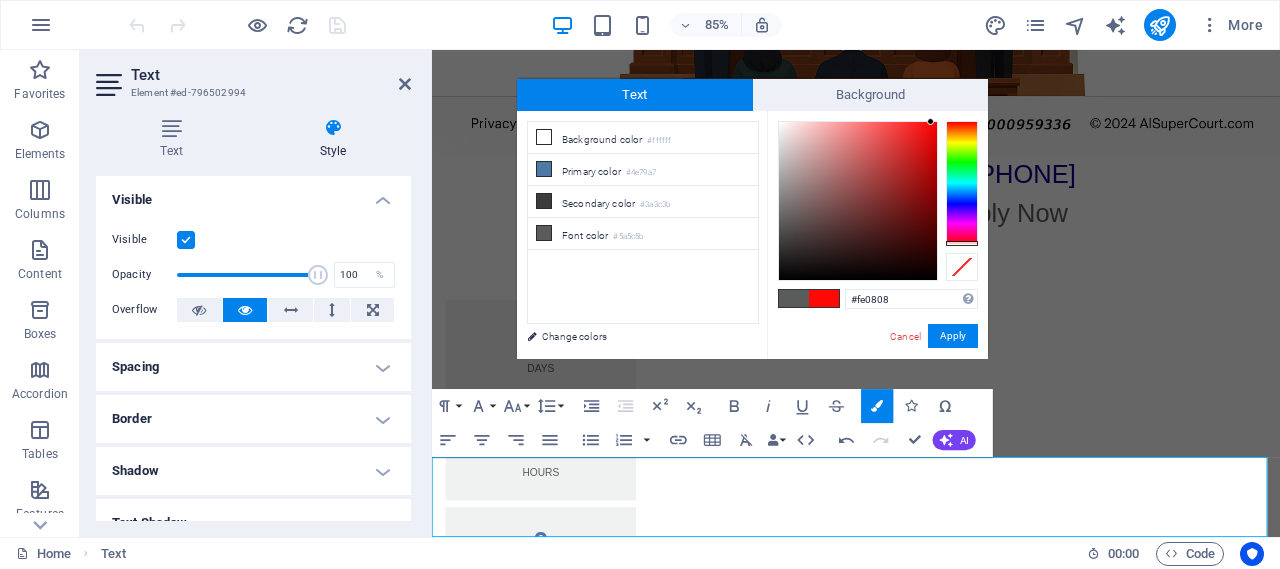 type on "#f90505" 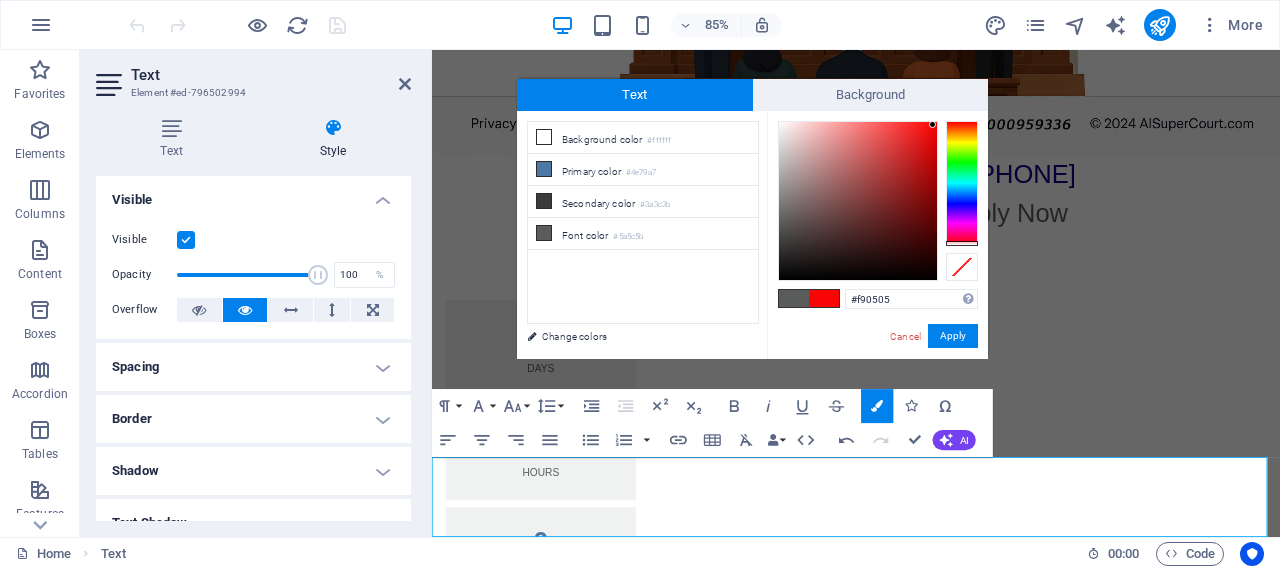 click at bounding box center [858, 201] 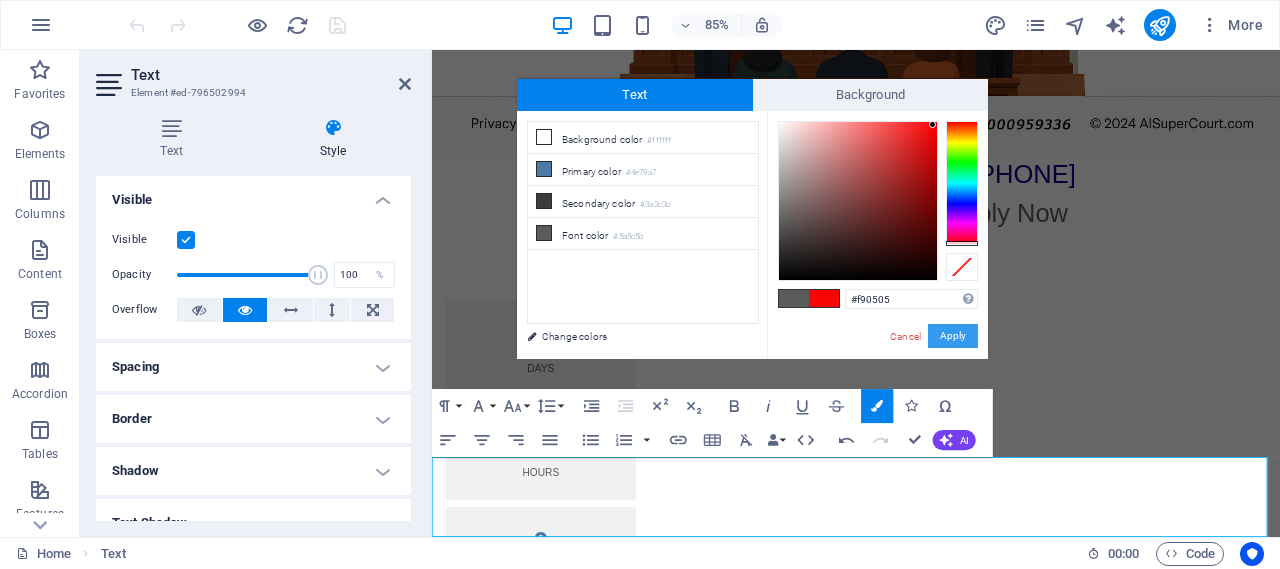 click on "Apply" at bounding box center [953, 336] 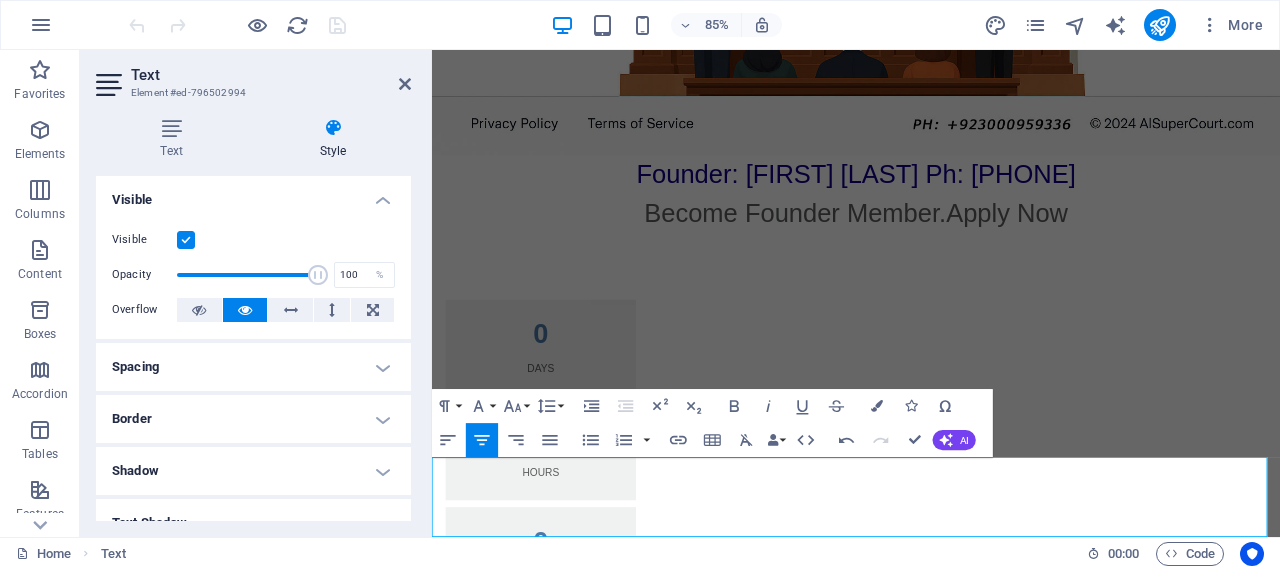 click on "Coming Soon!" at bounding box center (931, 926) 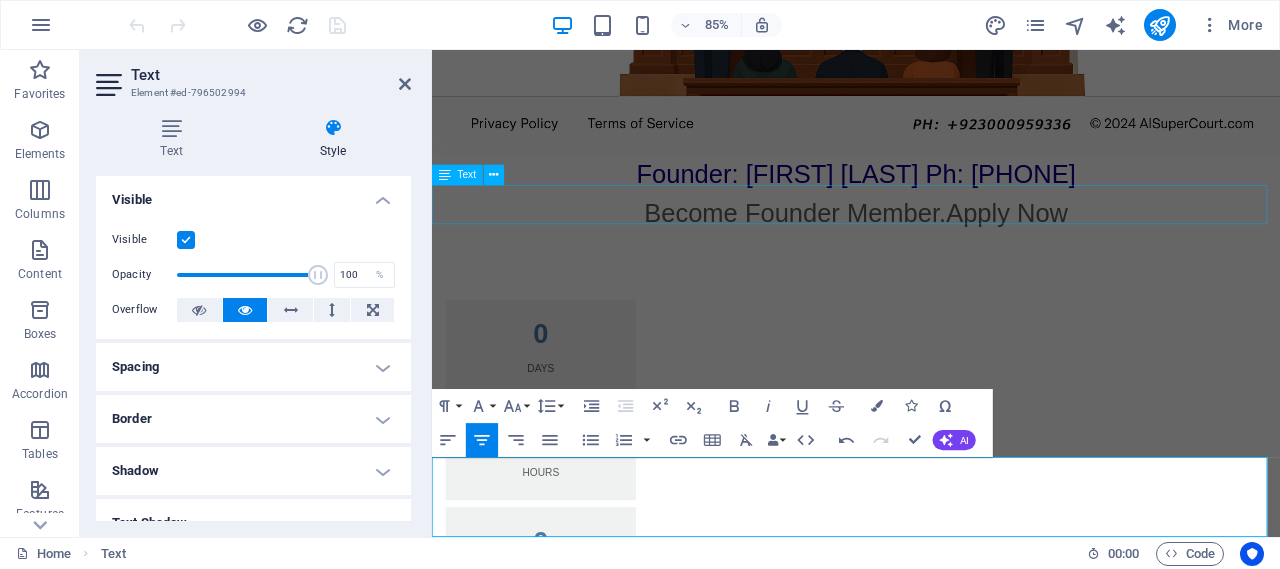 click on "Become Founder Member.  Apply Now" at bounding box center [931, 241] 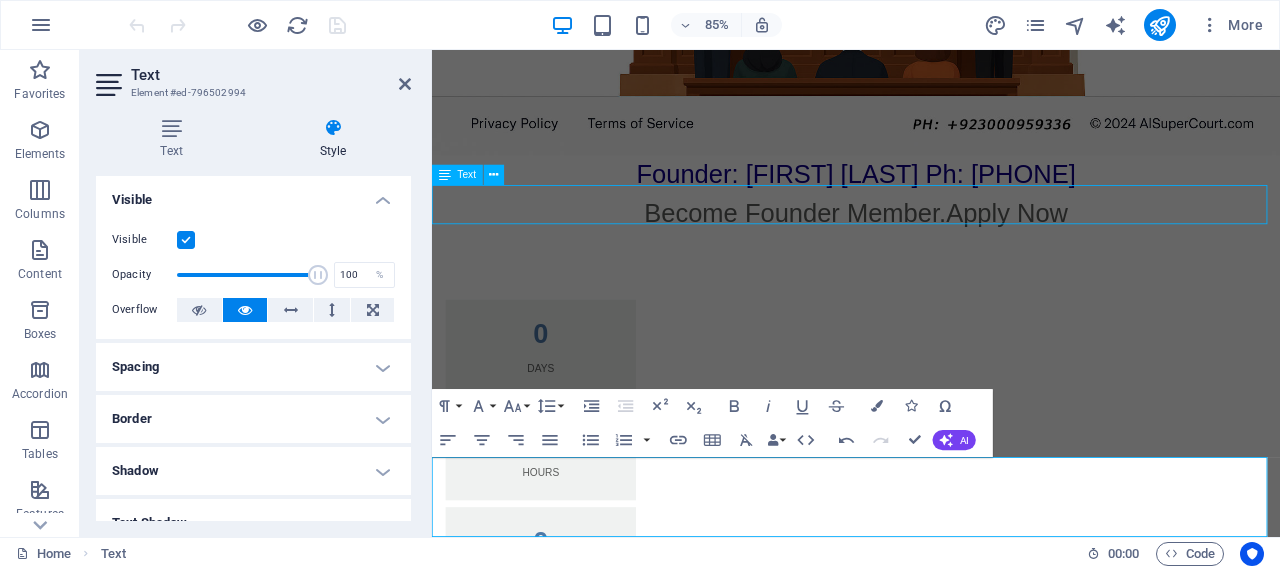 click on "Become Founder Member.  Apply Now" at bounding box center (931, 241) 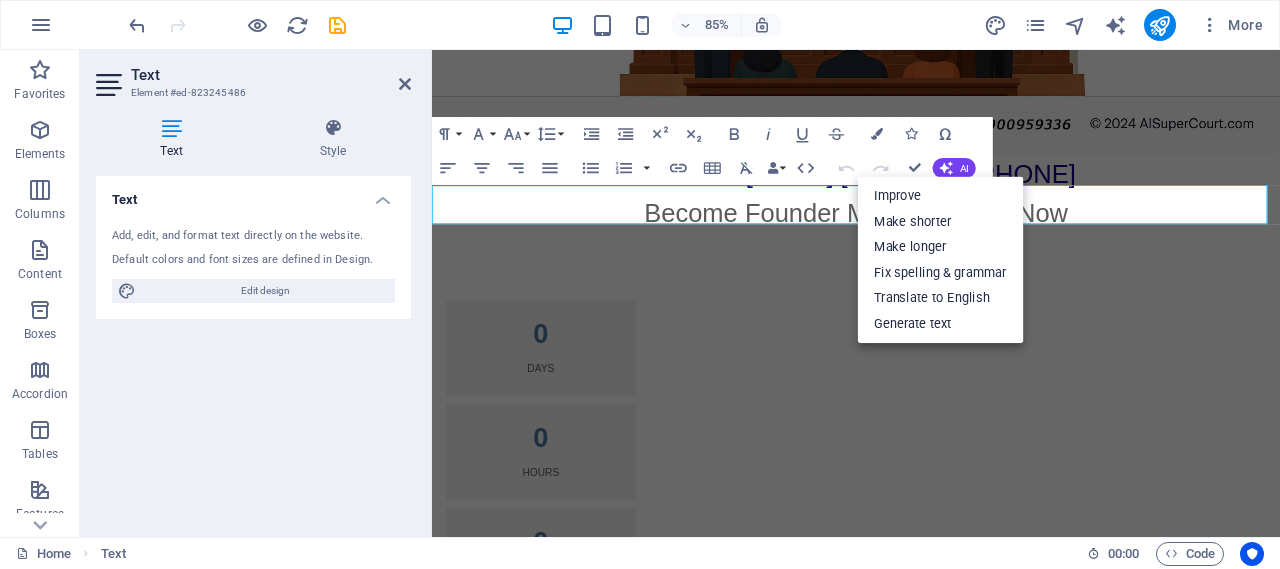 click on "Become Founder Member.  Apply Now" at bounding box center (931, 241) 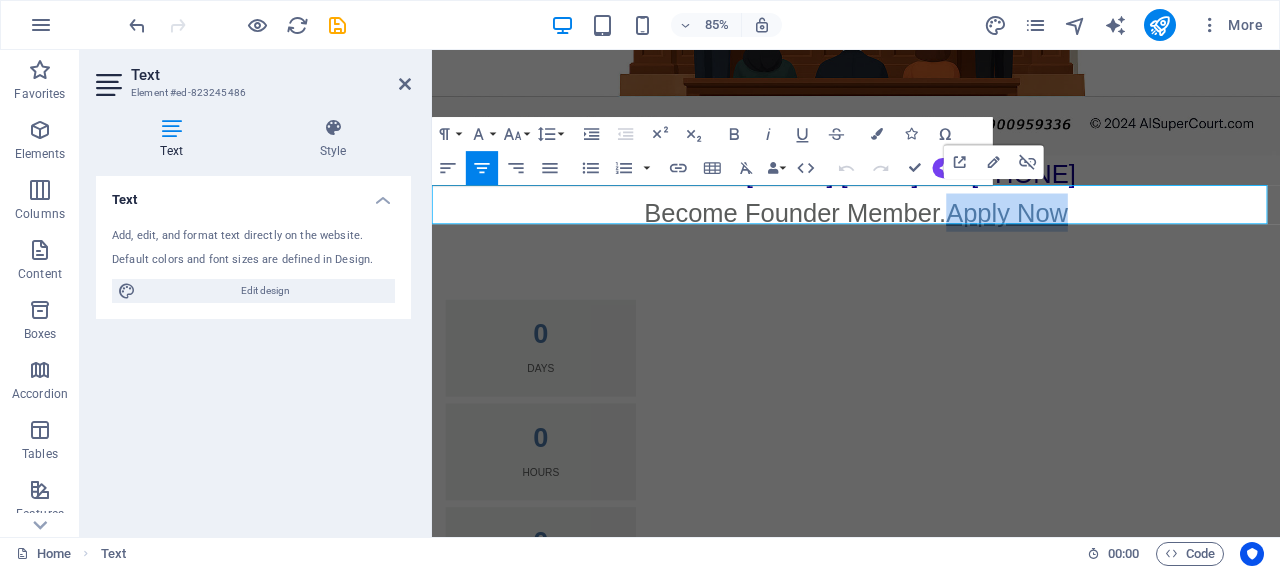 drag, startPoint x: 1153, startPoint y: 234, endPoint x: 1024, endPoint y: 231, distance: 129.03488 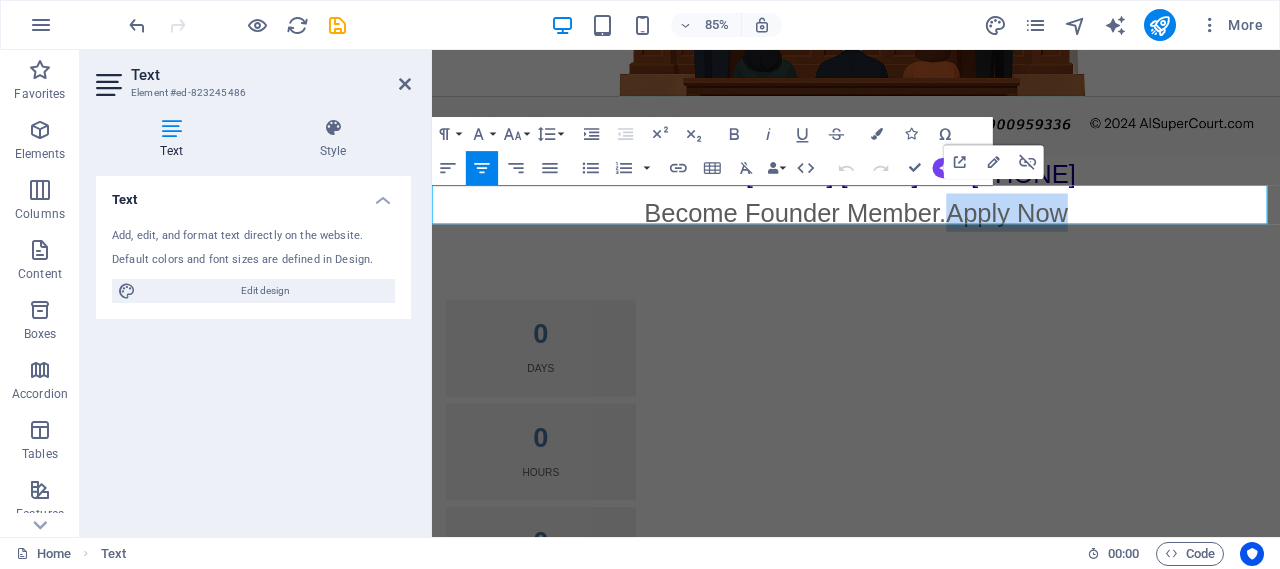 click on "Become Founder Member." at bounding box center (859, 241) 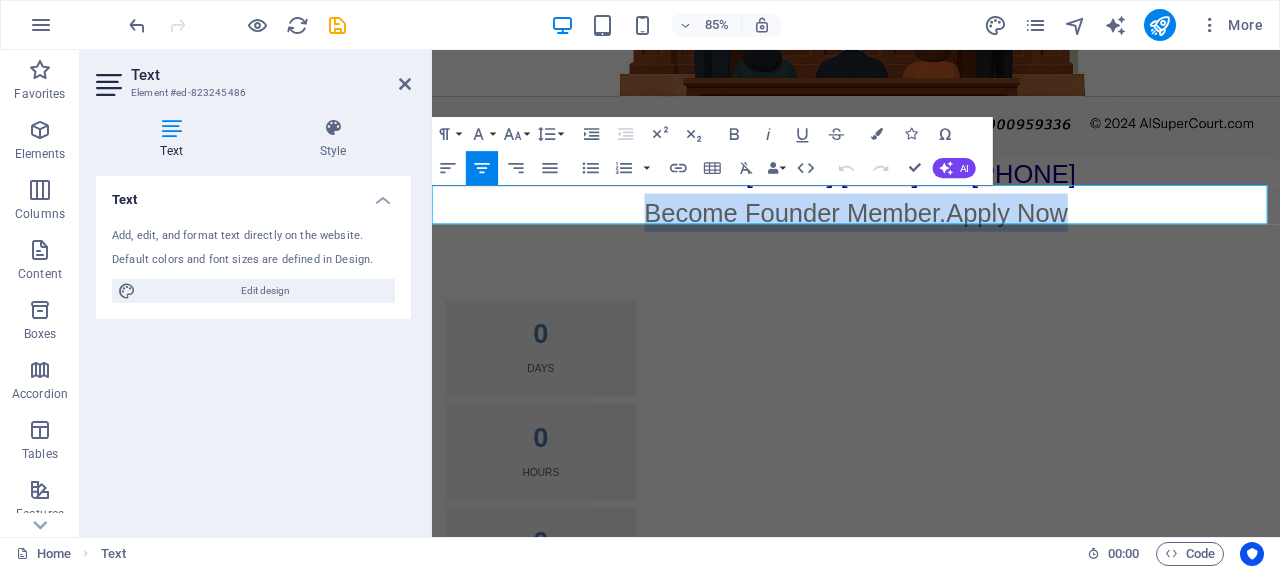 drag, startPoint x: 1046, startPoint y: 237, endPoint x: 669, endPoint y: 231, distance: 377.04773 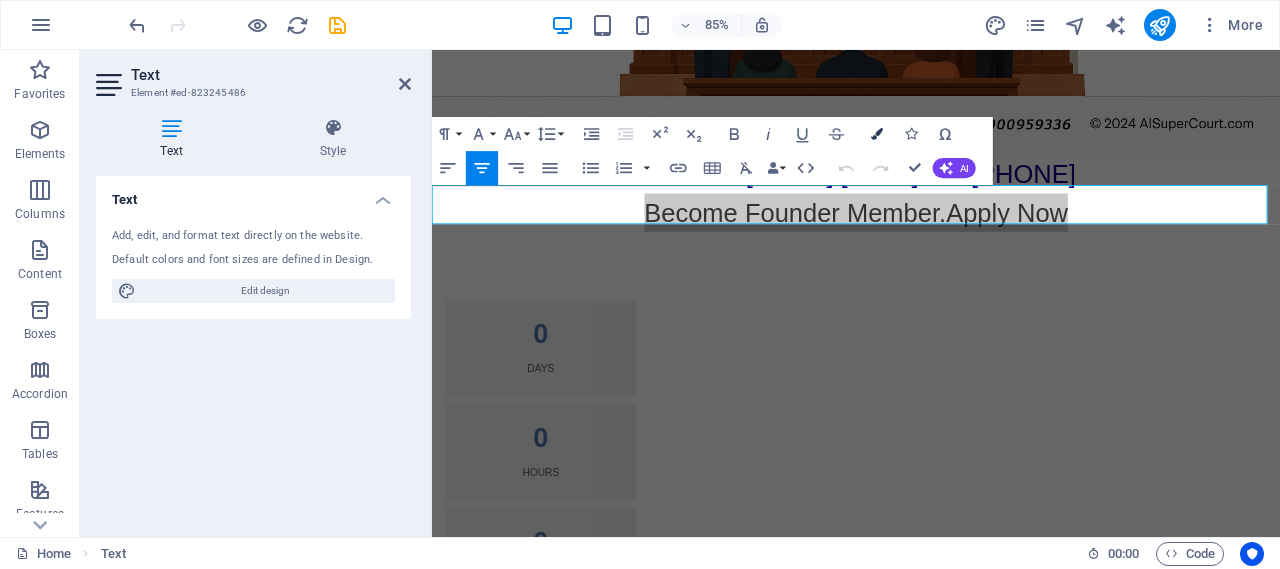 click at bounding box center [877, 134] 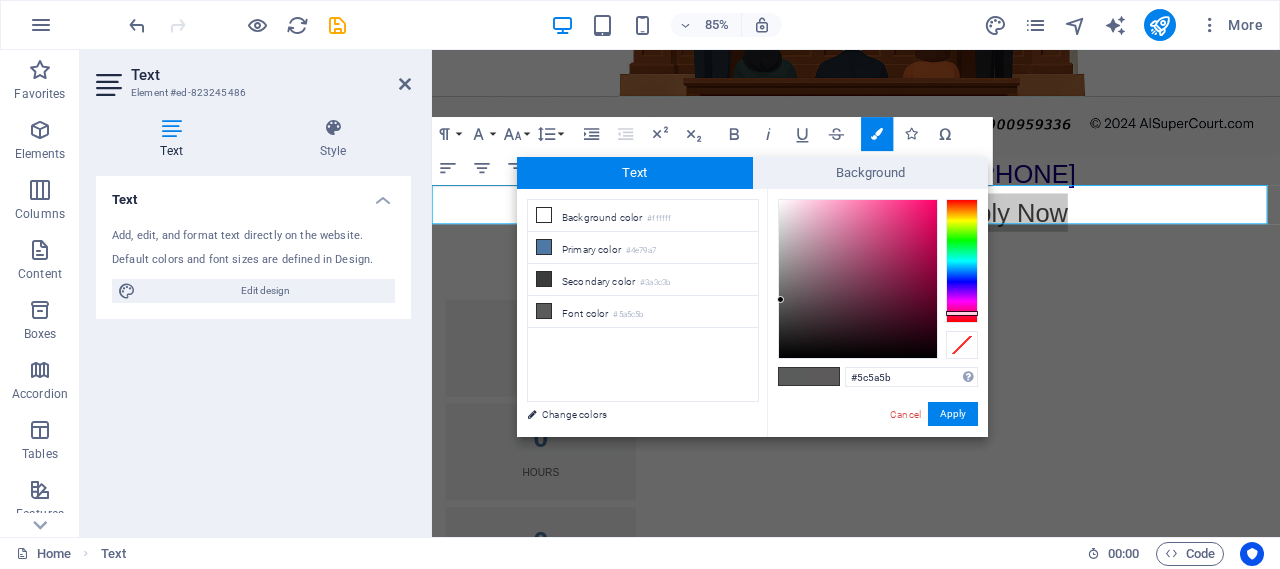 click at bounding box center [962, 261] 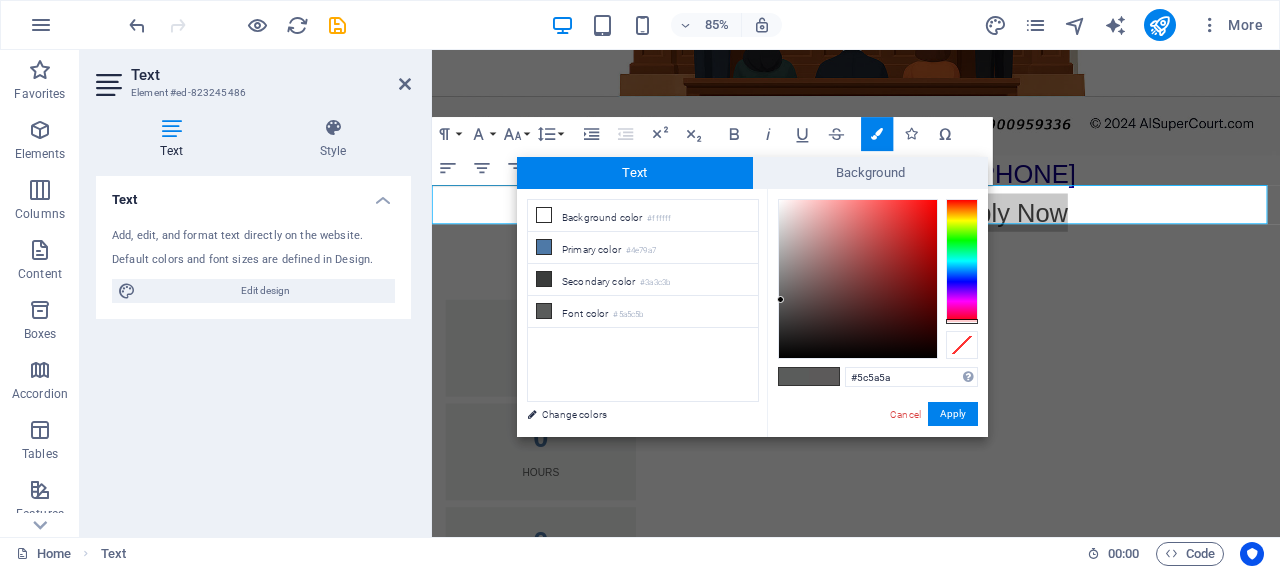 click at bounding box center [962, 261] 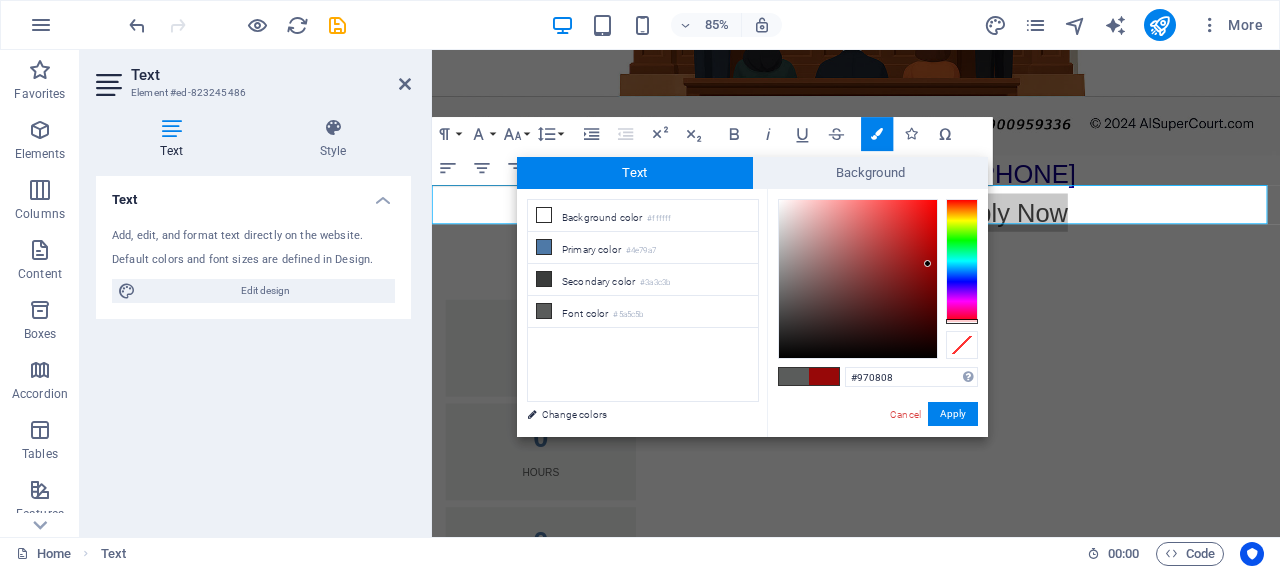 click at bounding box center [858, 279] 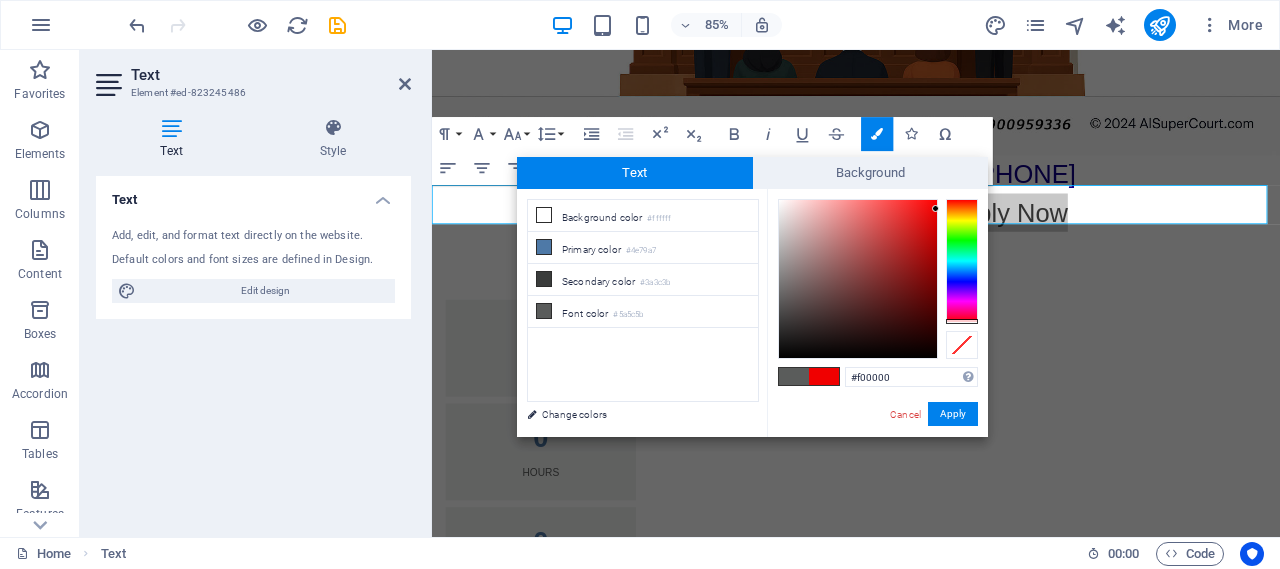 drag, startPoint x: 929, startPoint y: 244, endPoint x: 936, endPoint y: 209, distance: 35.69314 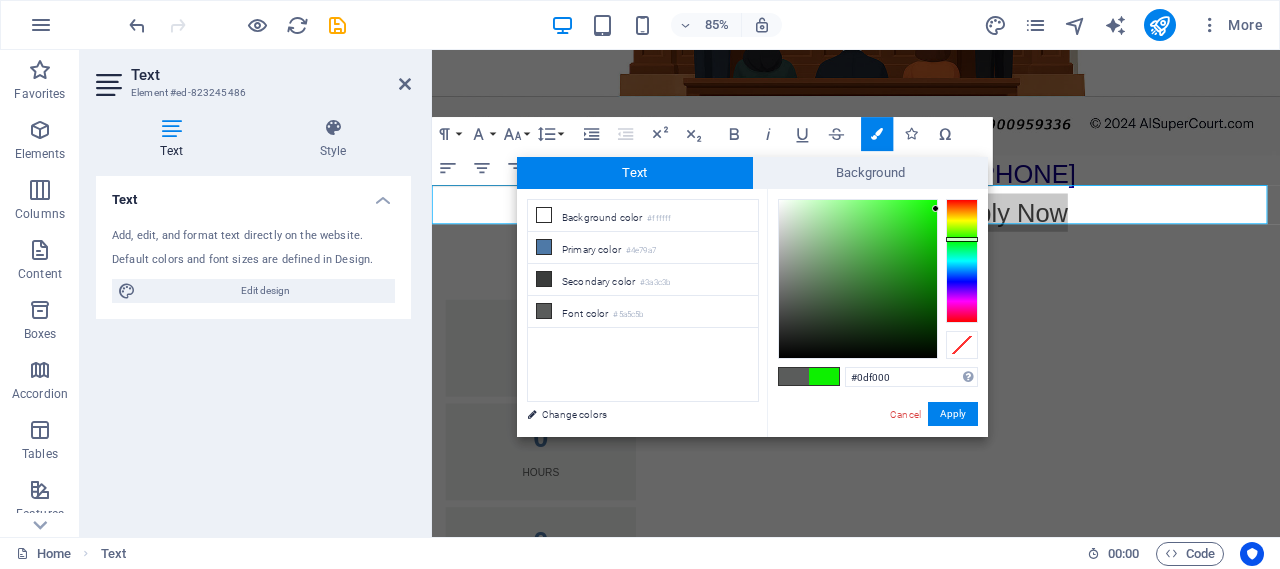click at bounding box center (962, 261) 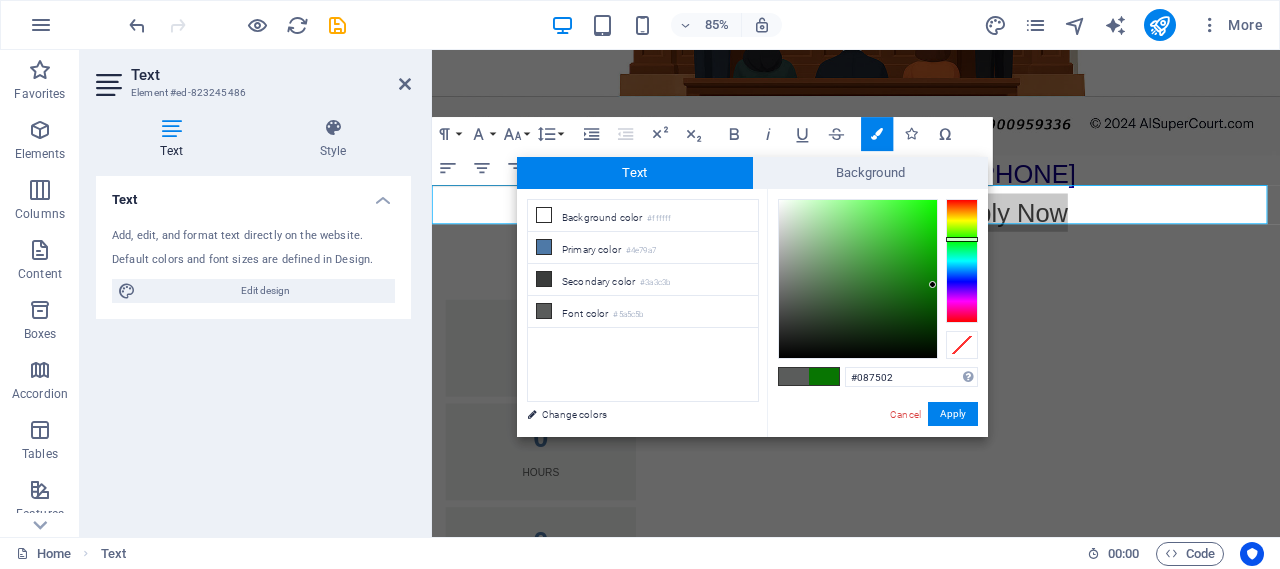 type on "#097a03" 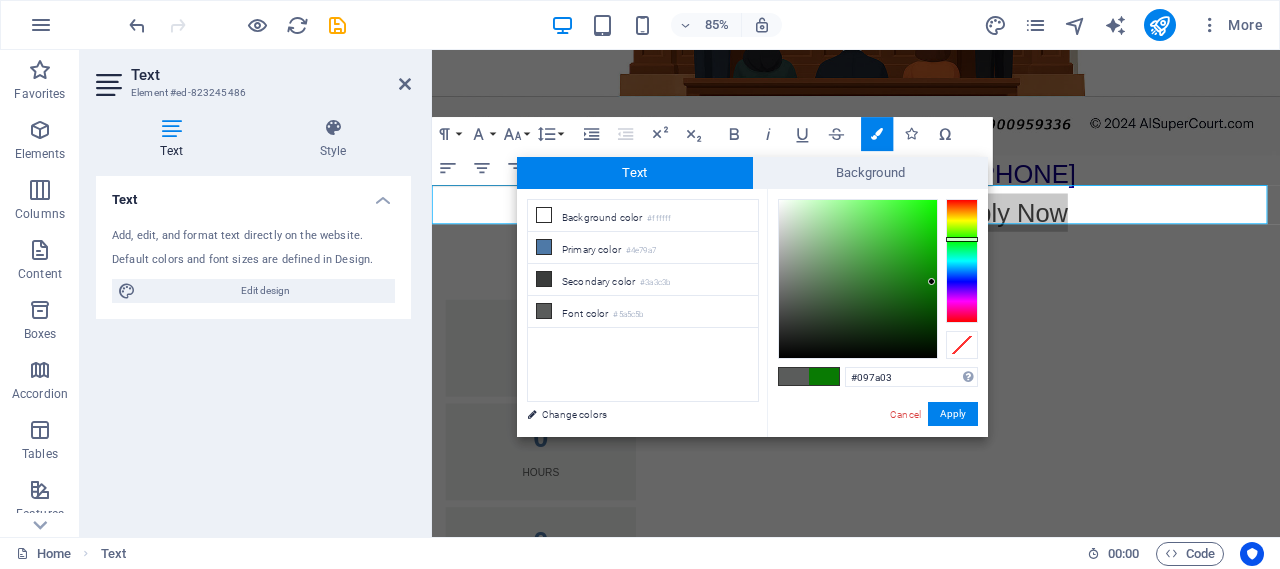 click at bounding box center (858, 279) 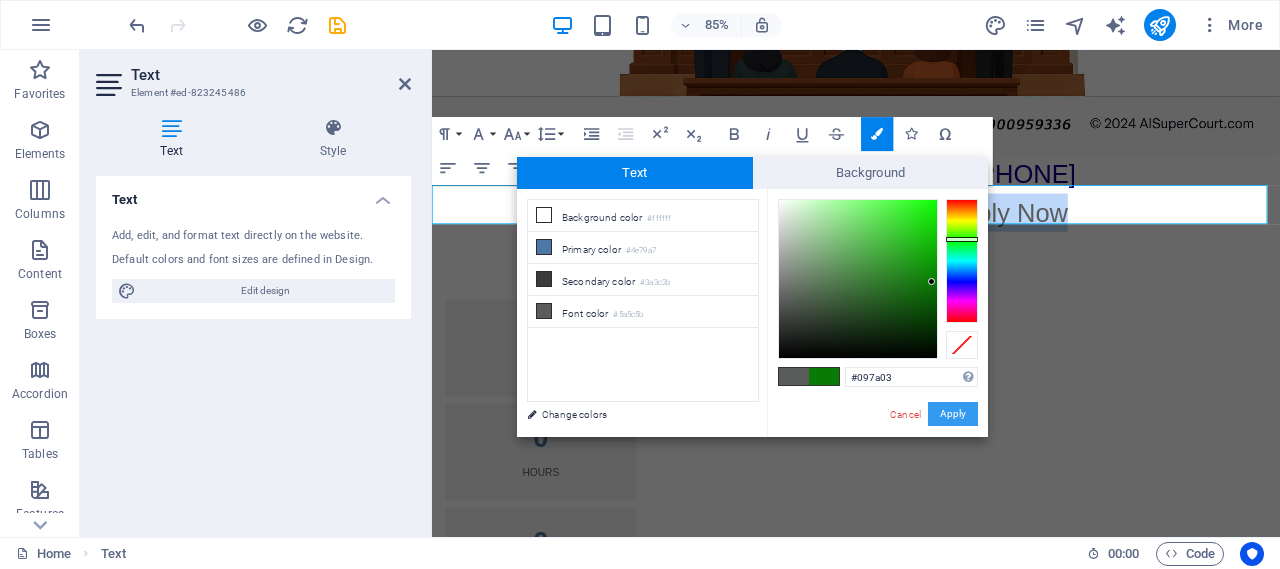 click on "Apply" at bounding box center (953, 414) 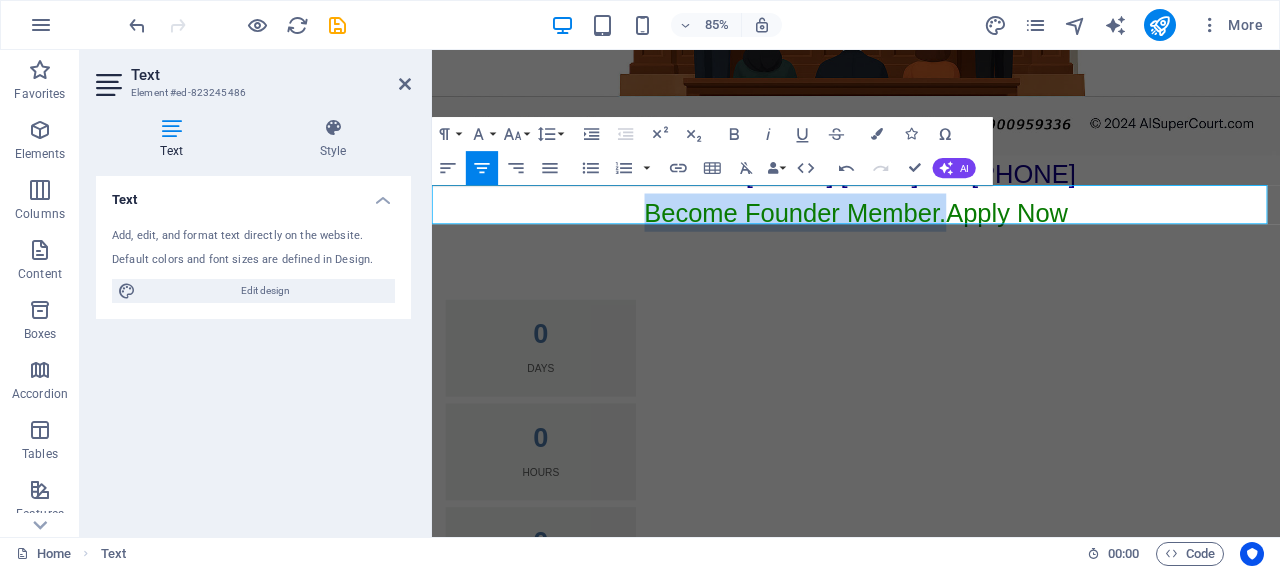 click on "Become Founder Member.  Apply Now" at bounding box center [931, 241] 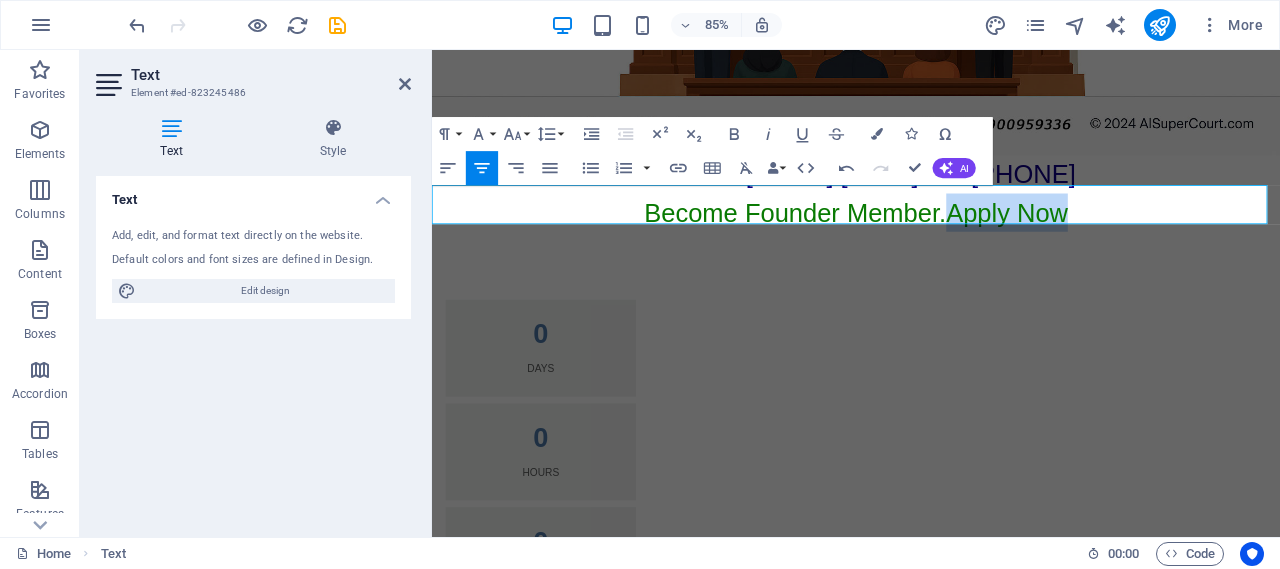 drag, startPoint x: 1020, startPoint y: 233, endPoint x: 1153, endPoint y: 229, distance: 133.06013 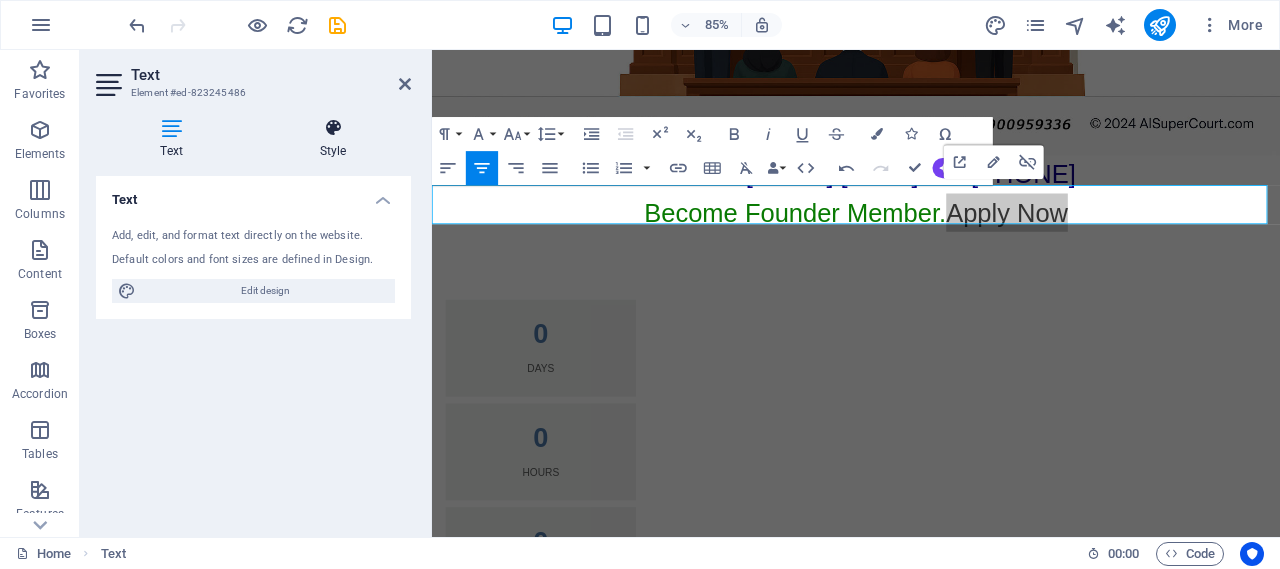 click at bounding box center (333, 128) 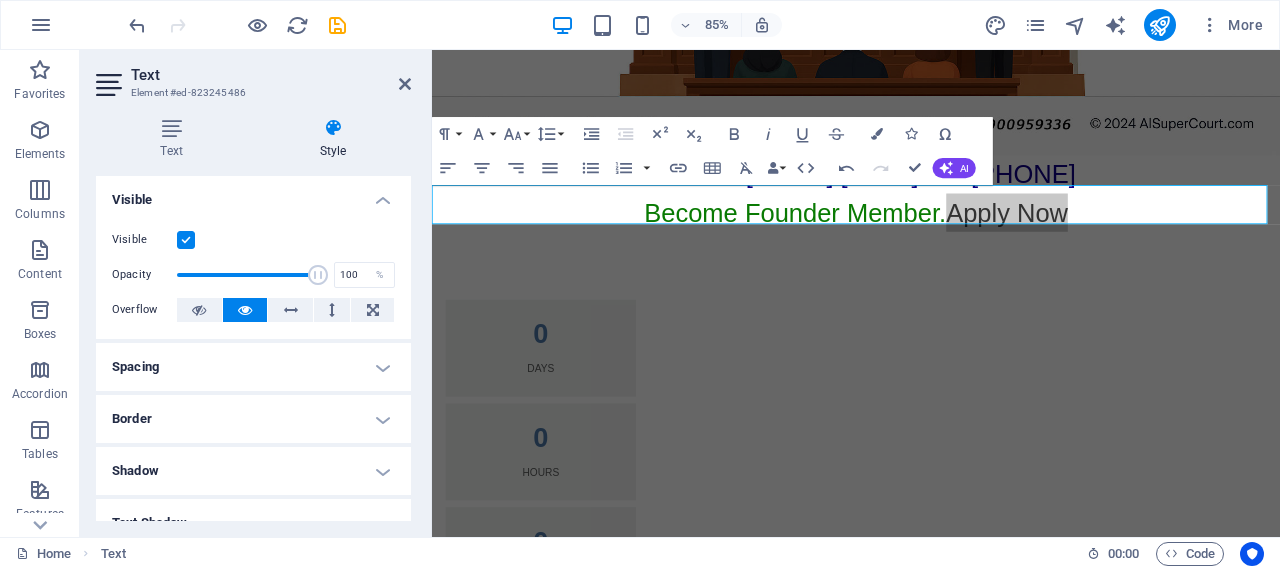 scroll, scrollTop: 233, scrollLeft: 0, axis: vertical 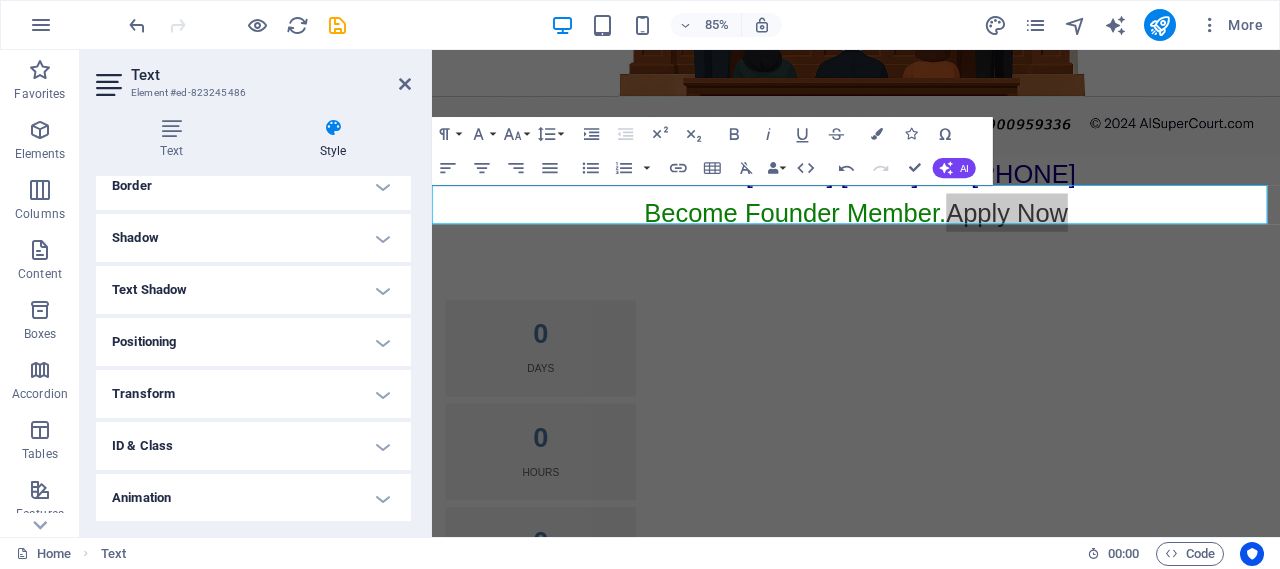 click on "Transform" at bounding box center [253, 394] 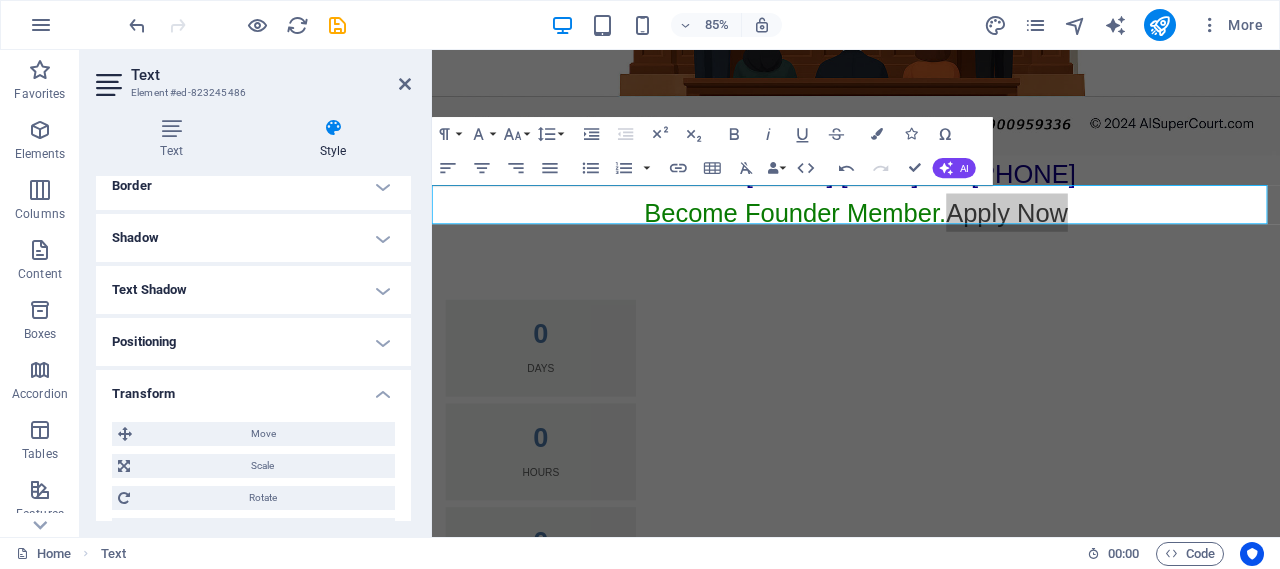 scroll, scrollTop: 426, scrollLeft: 0, axis: vertical 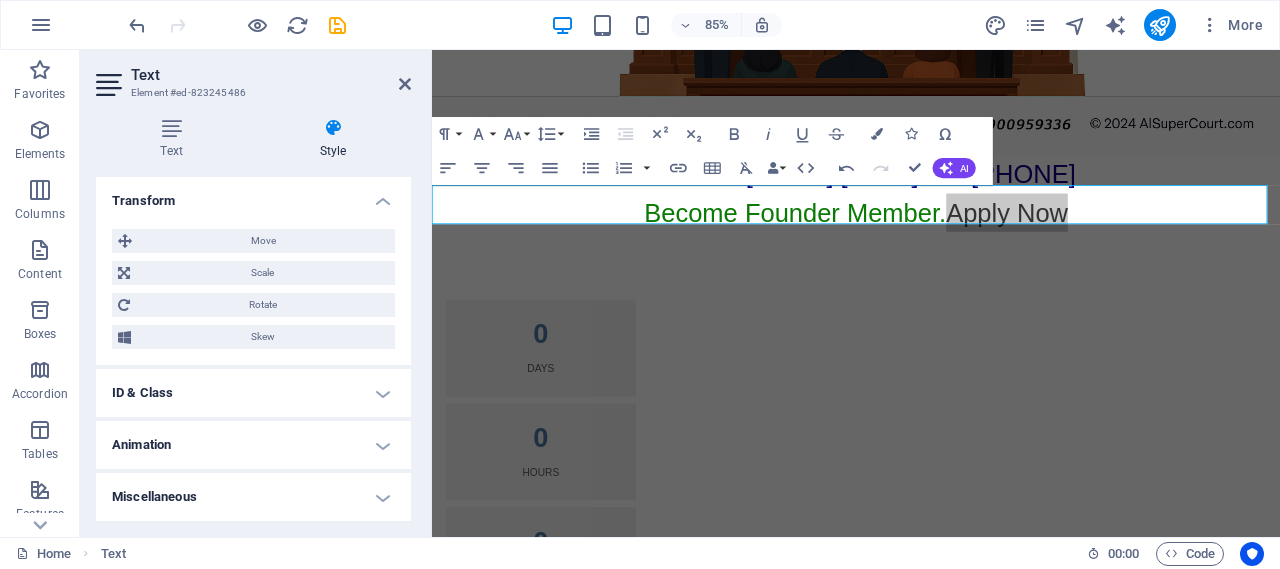 click on "Miscellaneous" at bounding box center (253, 497) 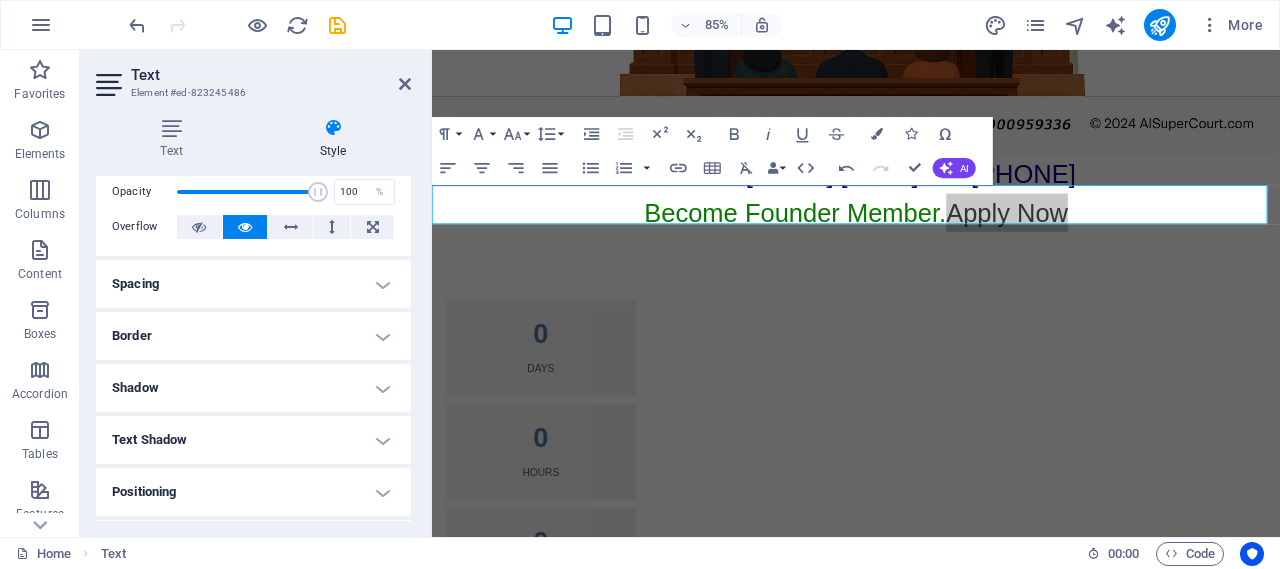 scroll, scrollTop: 0, scrollLeft: 0, axis: both 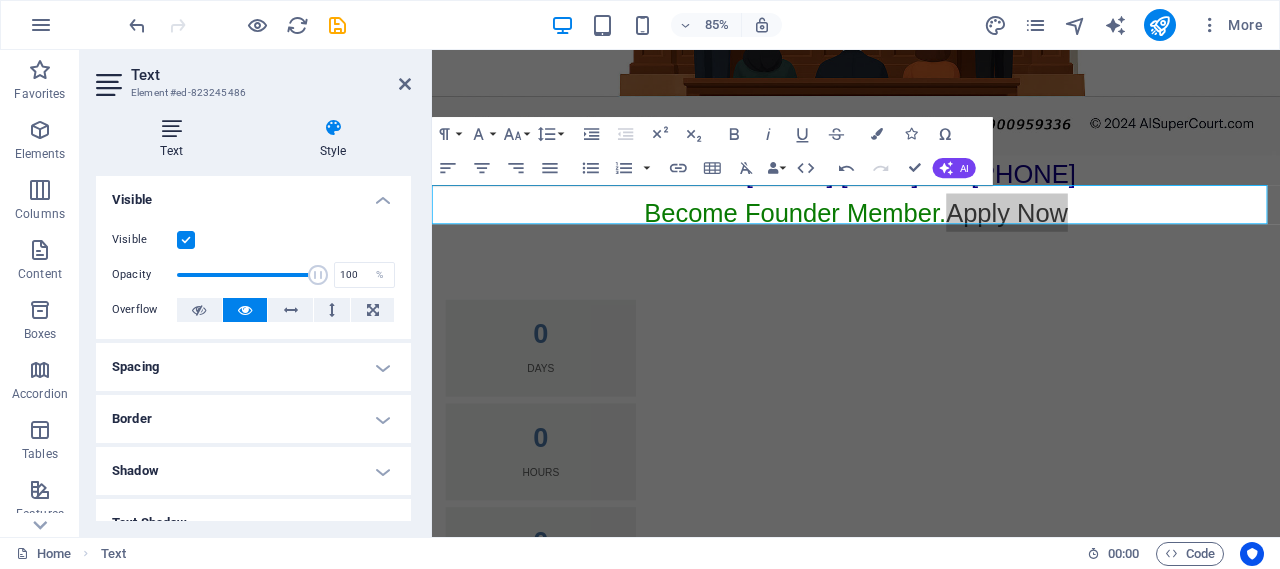 click on "Text" at bounding box center [175, 139] 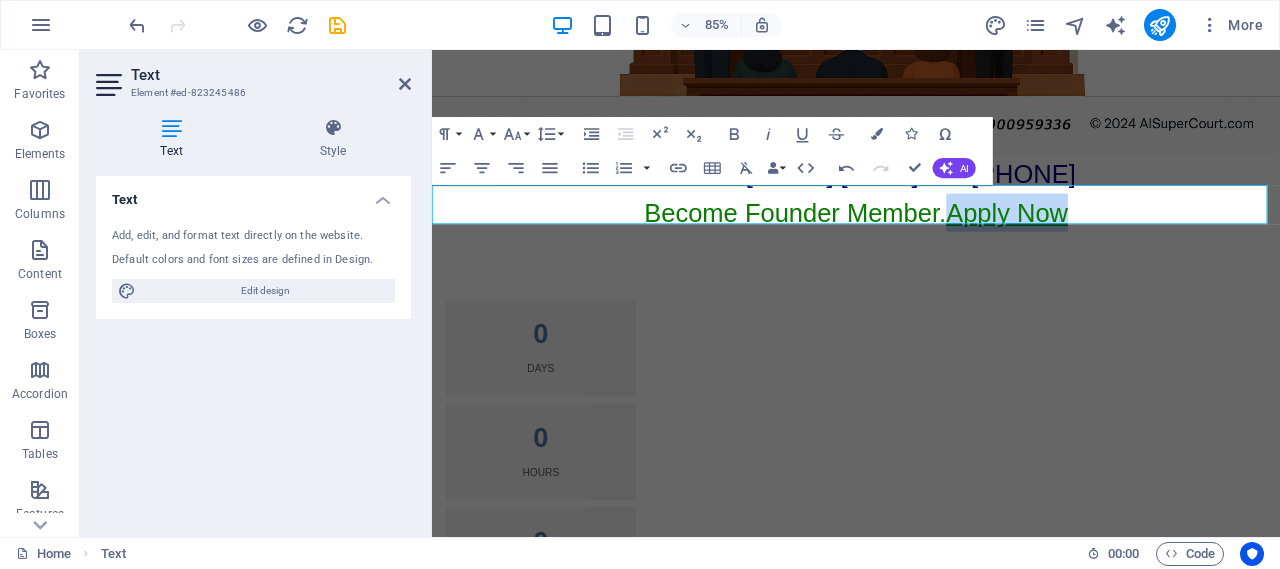 click on "Apply Now" at bounding box center (1108, 241) 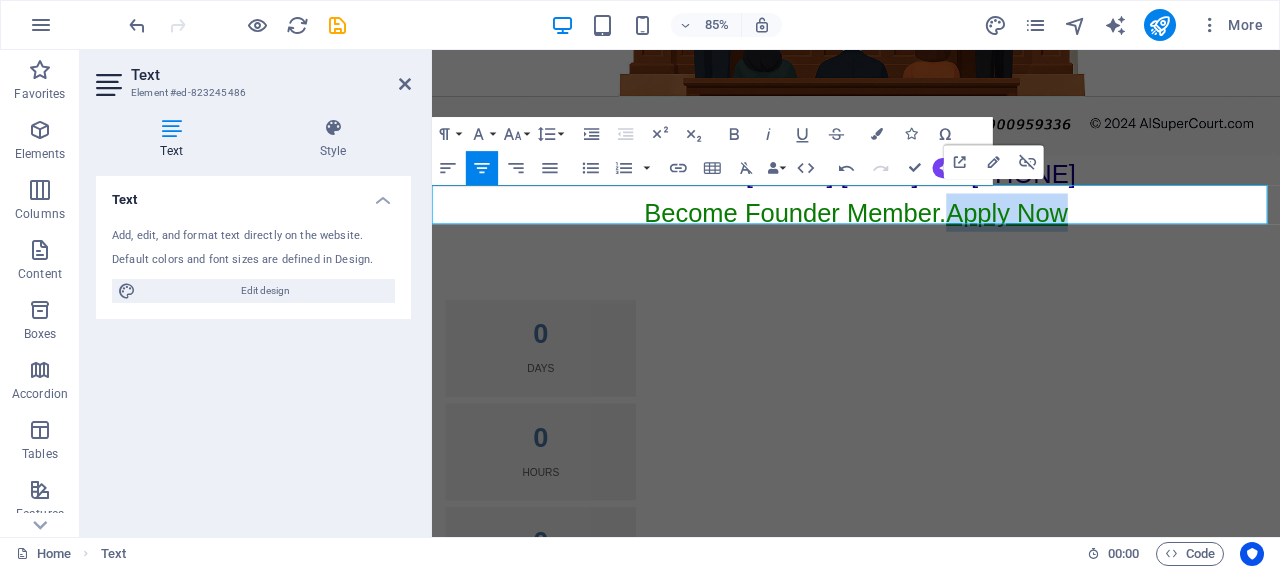 drag, startPoint x: 1153, startPoint y: 229, endPoint x: 1027, endPoint y: 227, distance: 126.01587 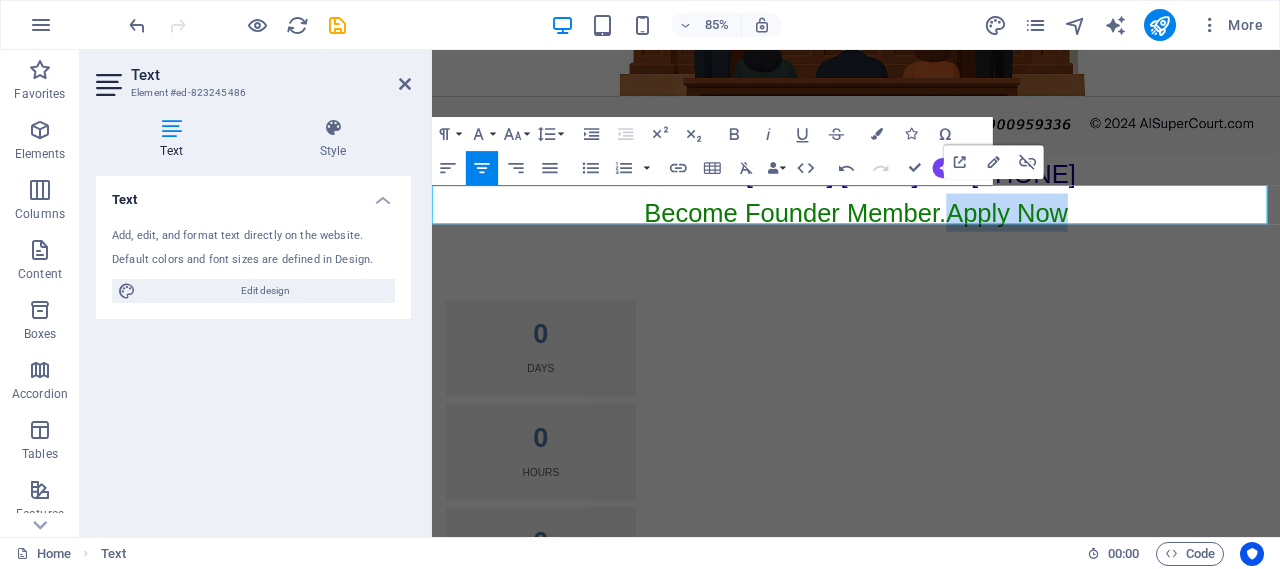 click on "Become Founder Member.  Apply Now" at bounding box center (931, 241) 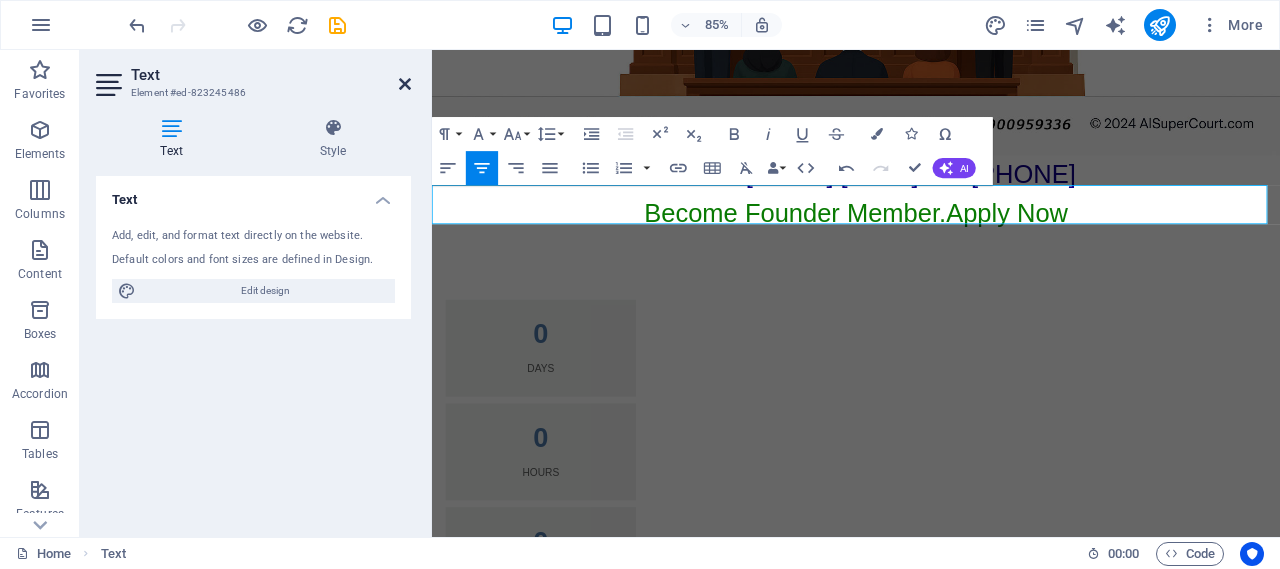 click at bounding box center [405, 84] 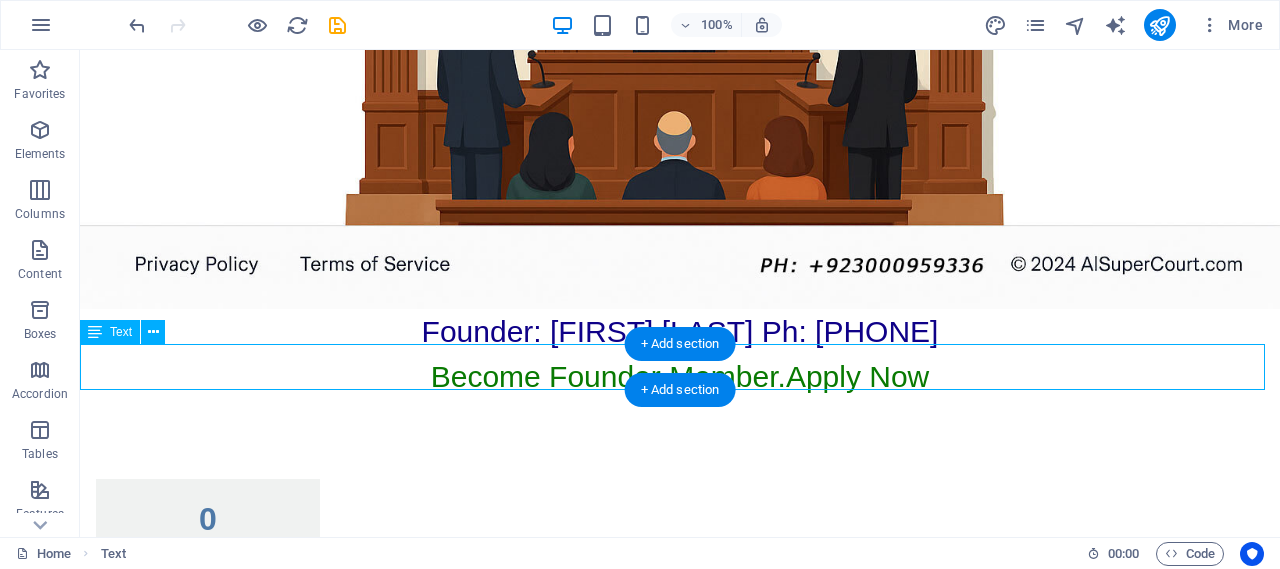 click on "Become Founder Member.  Apply Now" at bounding box center (680, 376) 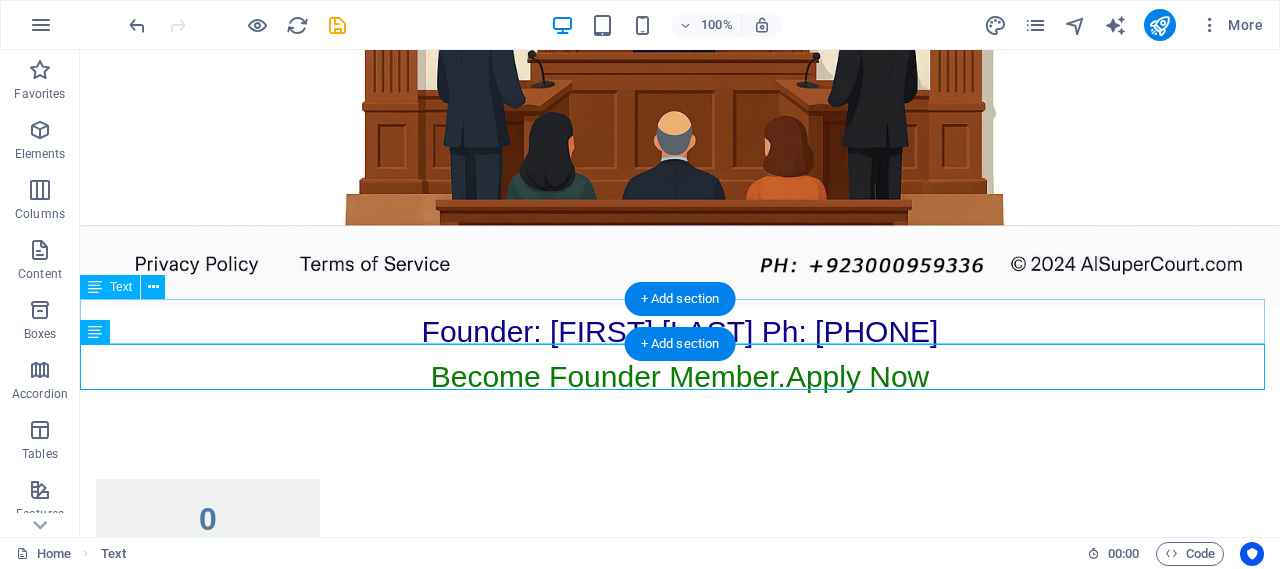 click on "Founder: Amjad Iqbal Qamer  Ph: +923000959336" at bounding box center [680, 331] 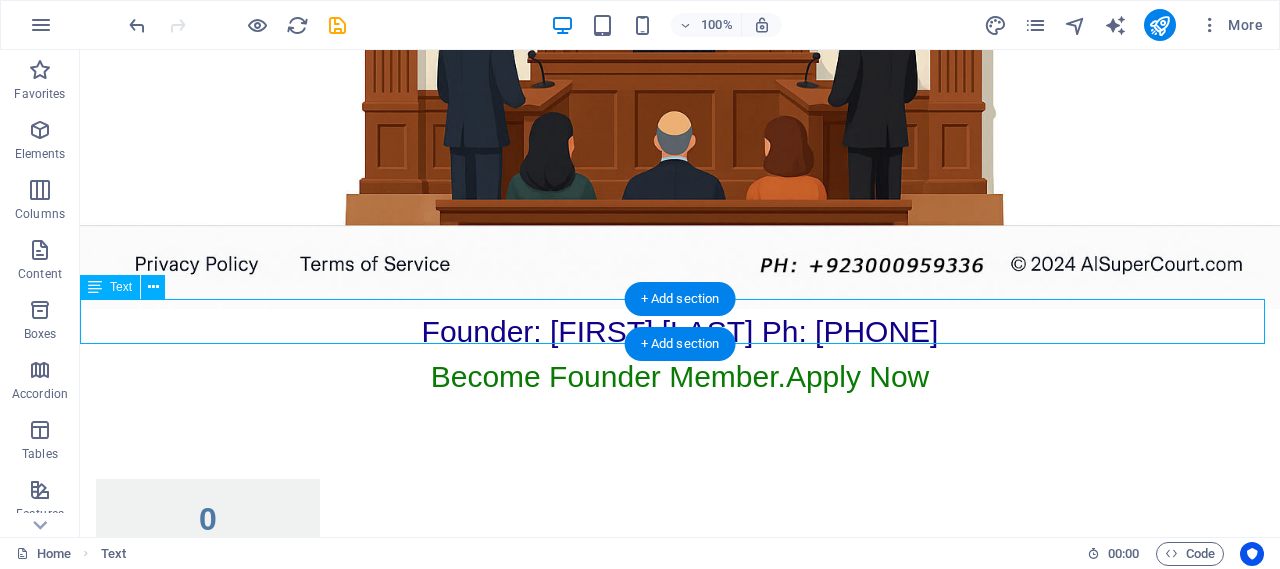 click on "Founder: Amjad Iqbal Qamer  Ph: +923000959336" at bounding box center [680, 331] 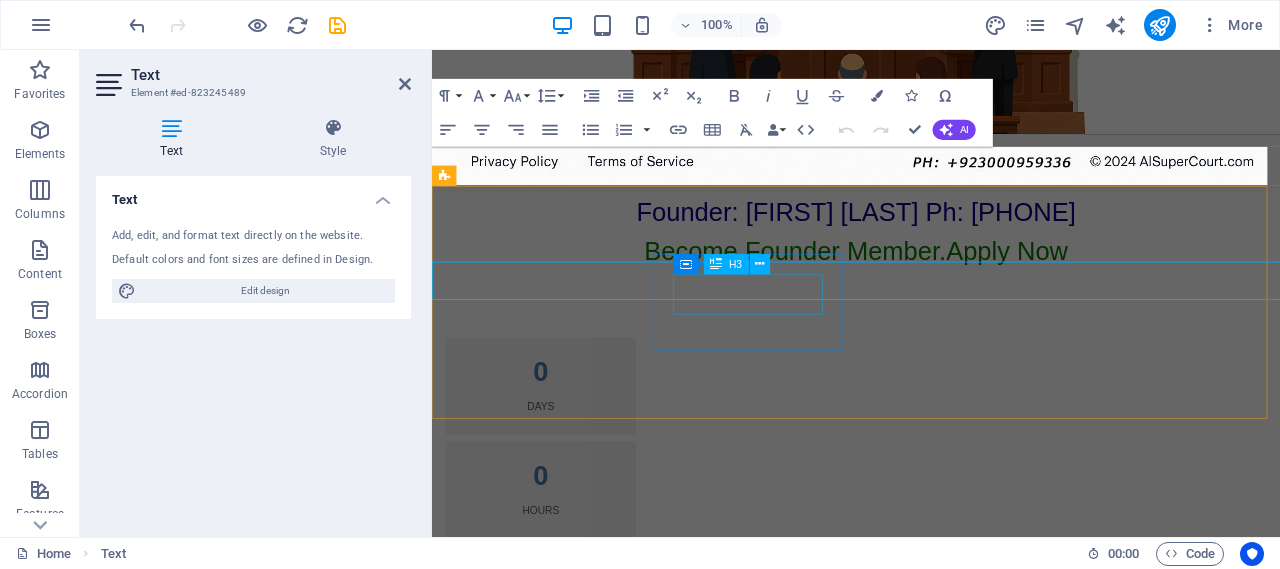 click on "Founder: Amjad Iqbal Qamer  Ph: +923000959336" at bounding box center [931, 241] 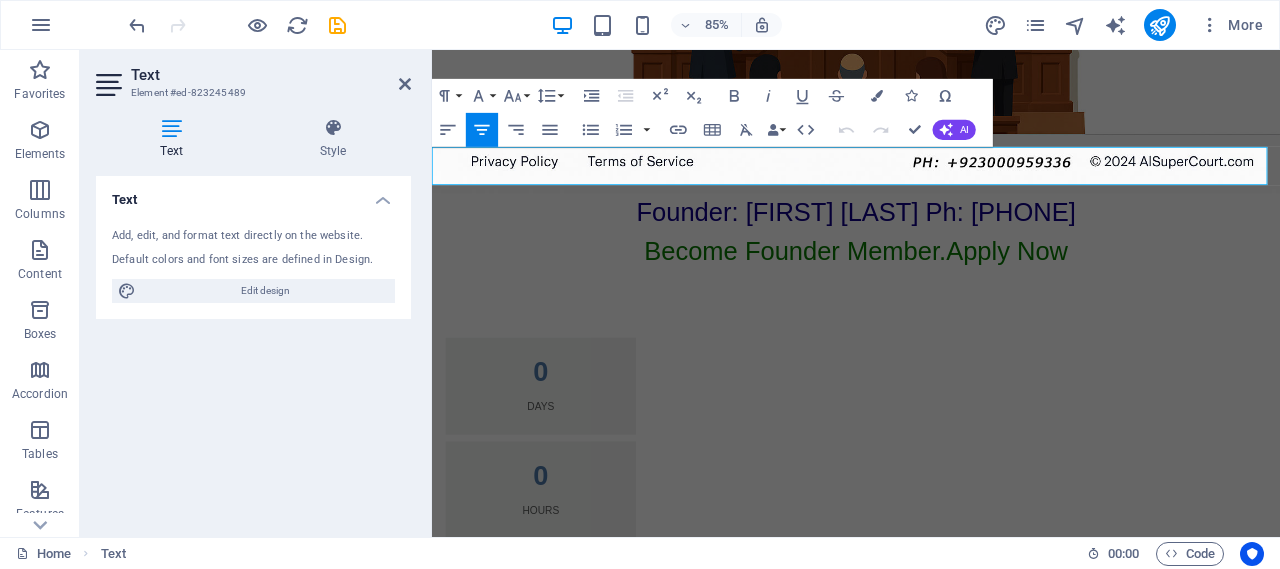 scroll, scrollTop: 541, scrollLeft: 0, axis: vertical 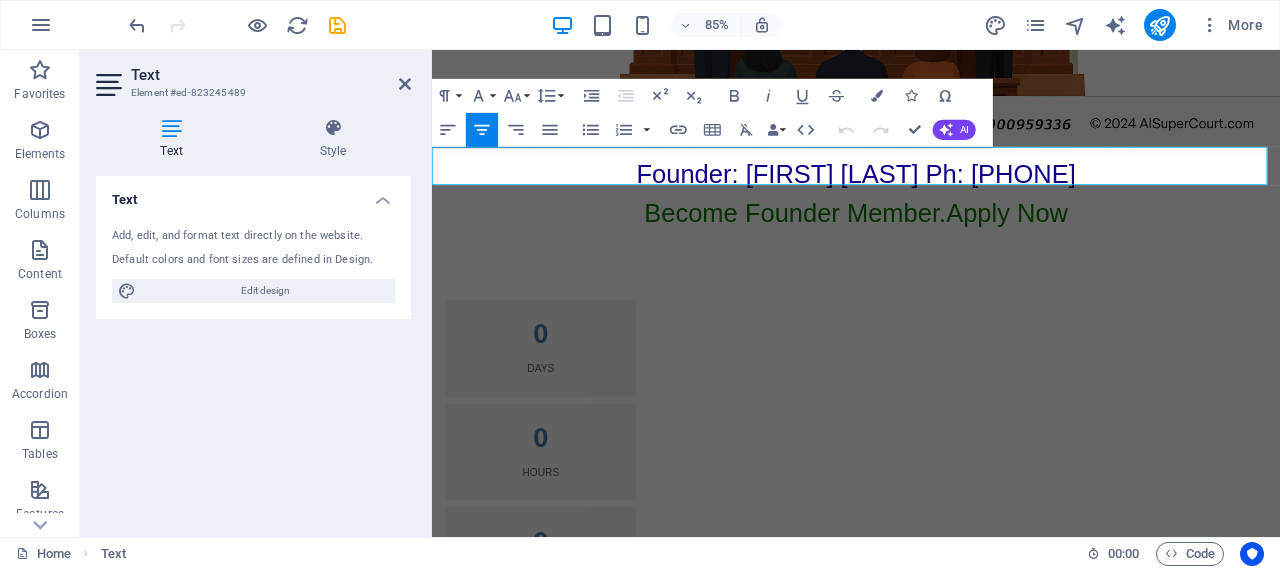 click on "Founder: Amjad Iqbal Qamer  Ph: +923000959336" at bounding box center [931, 196] 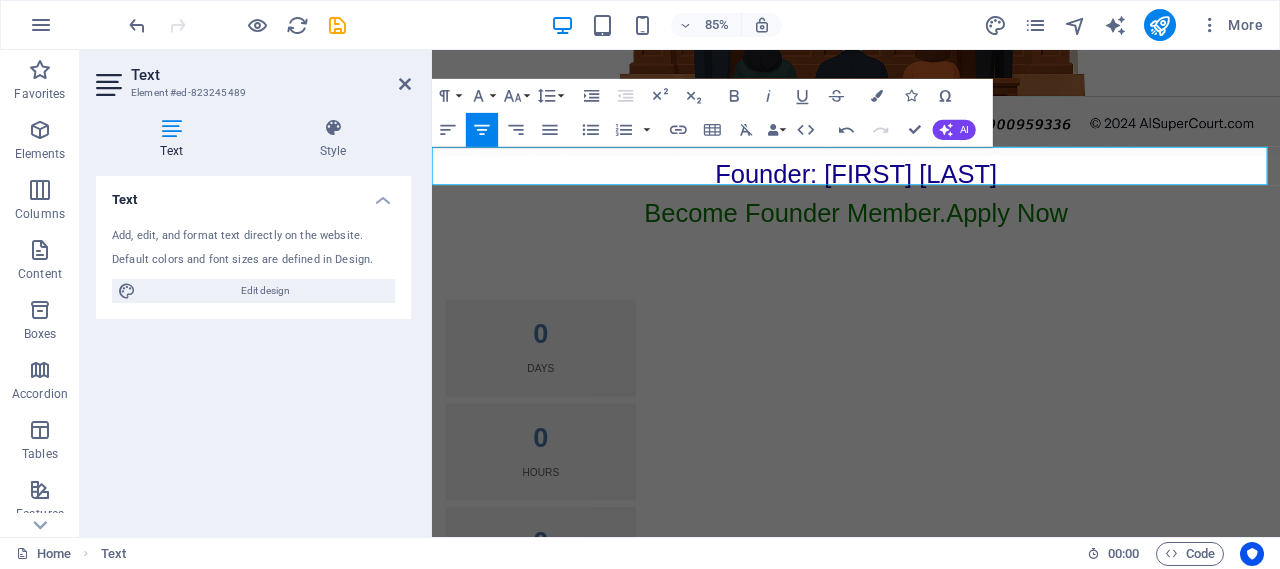 type 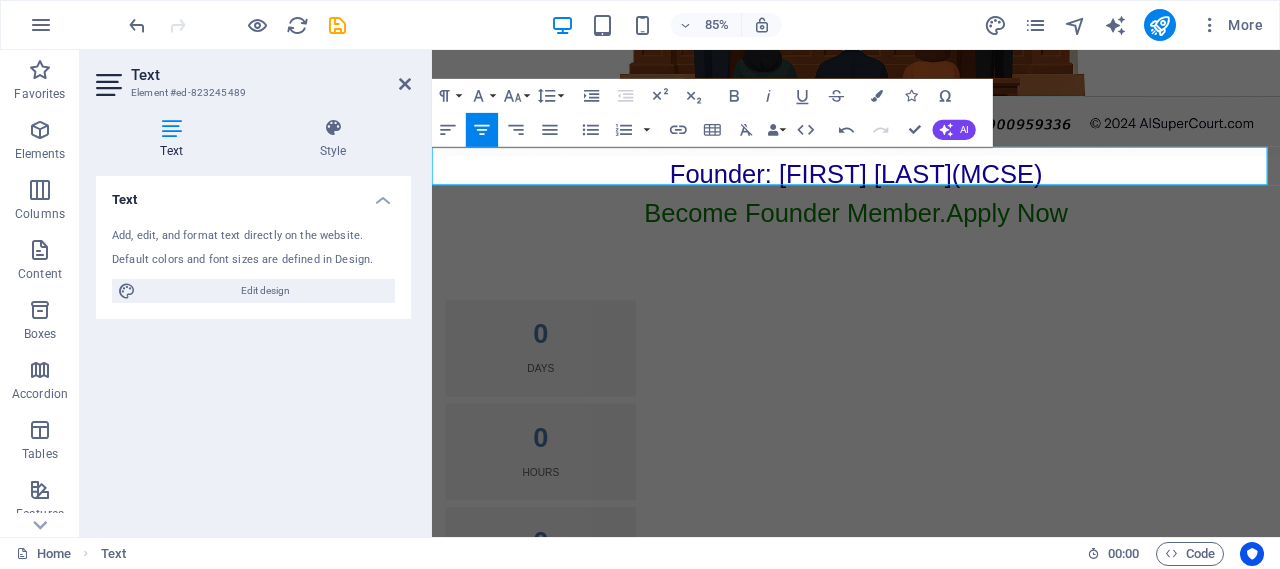 click on "Founder: [FIRST] [LAST](MCSE)" at bounding box center (931, 196) 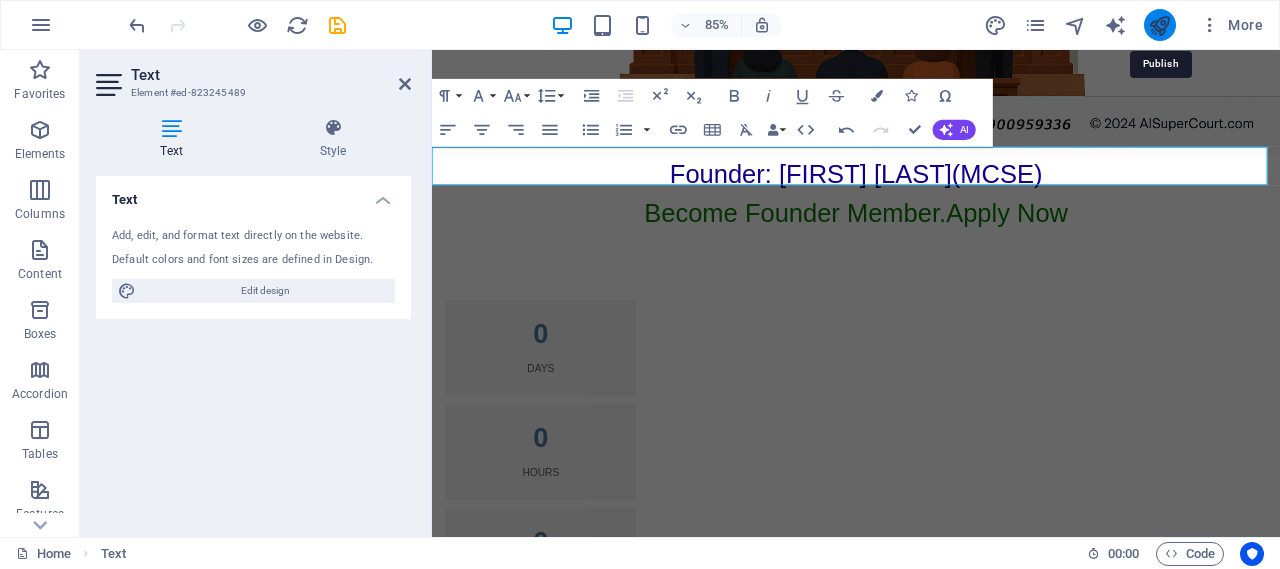 drag, startPoint x: 1164, startPoint y: 23, endPoint x: 996, endPoint y: 184, distance: 232.69078 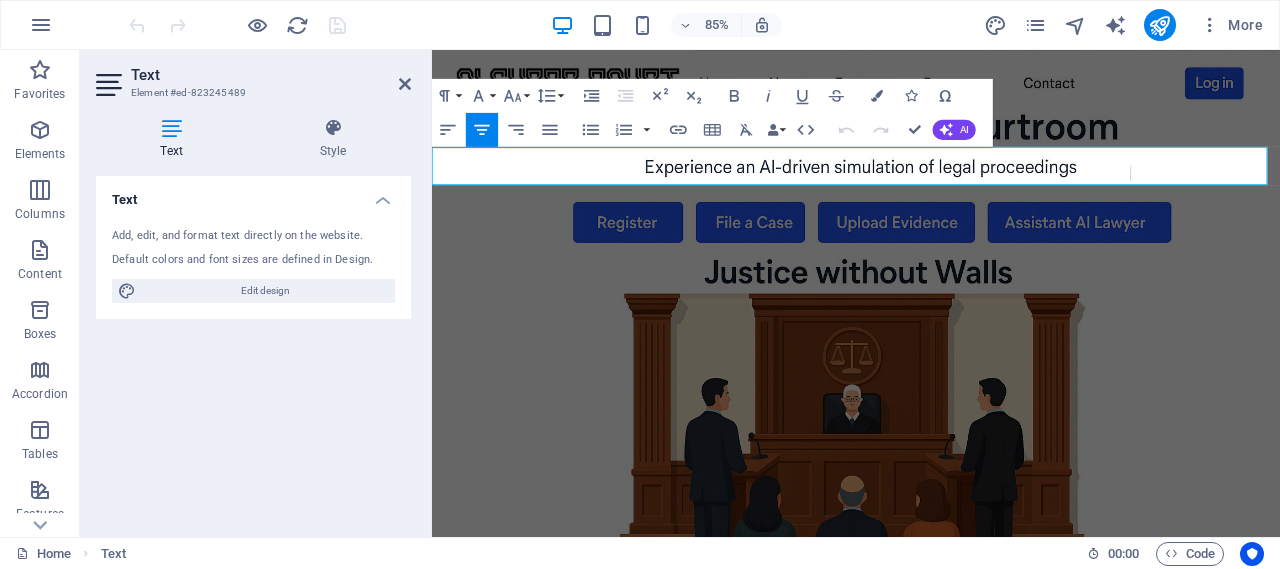 scroll, scrollTop: 541, scrollLeft: 0, axis: vertical 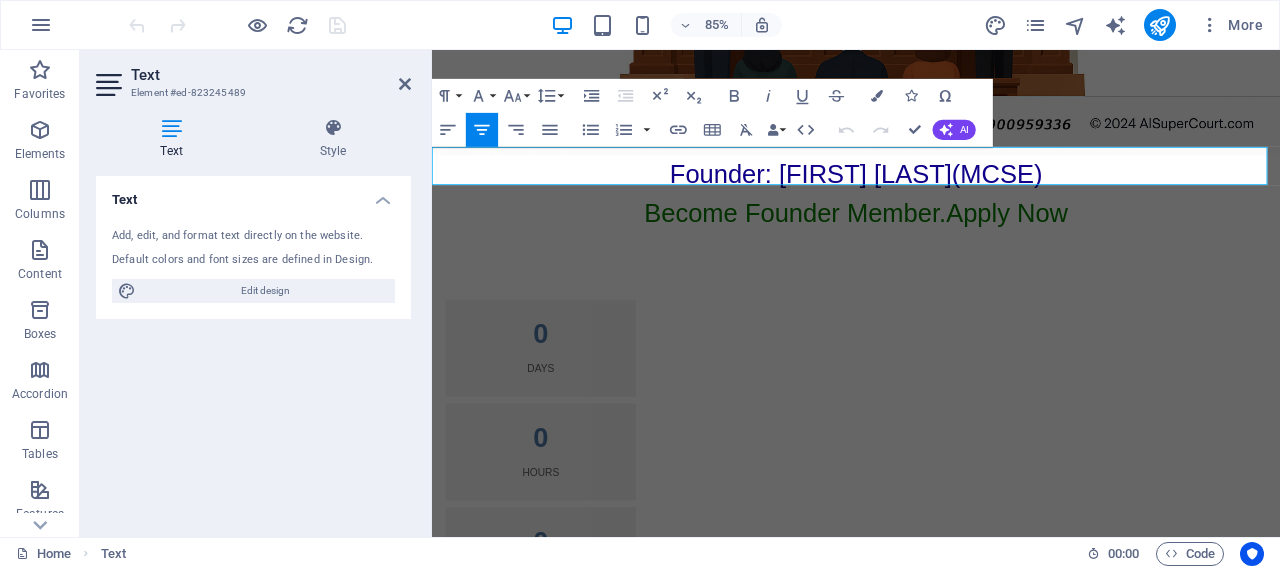 click on "Founder: [FIRST] [LAST](MCSE)" at bounding box center (931, 196) 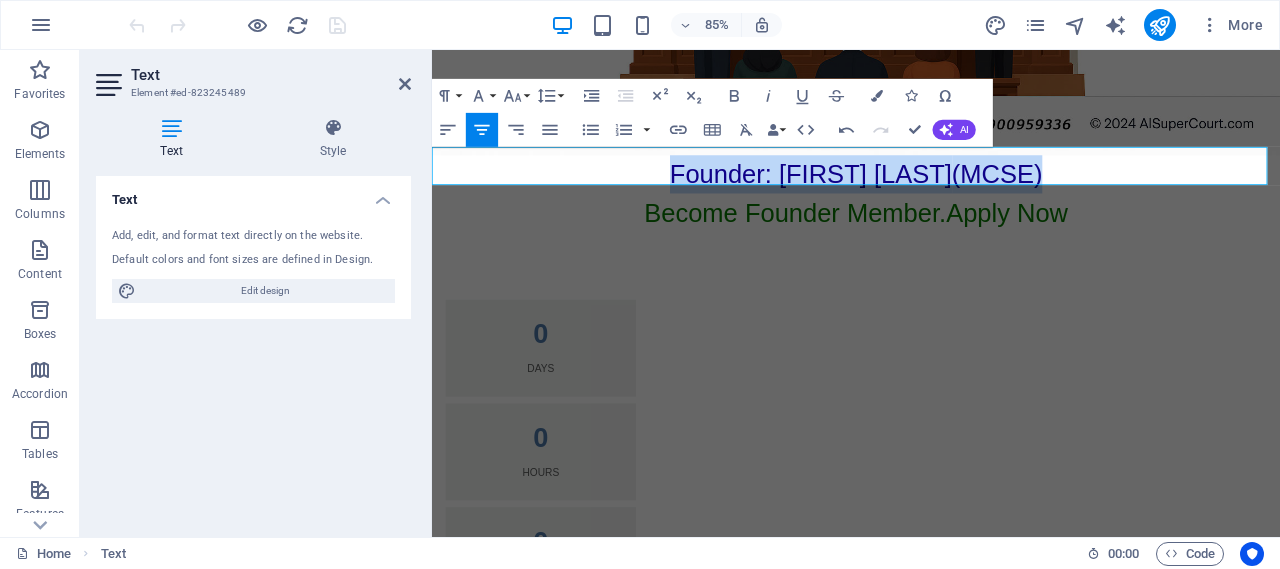drag, startPoint x: 1147, startPoint y: 184, endPoint x: 691, endPoint y: 181, distance: 456.00986 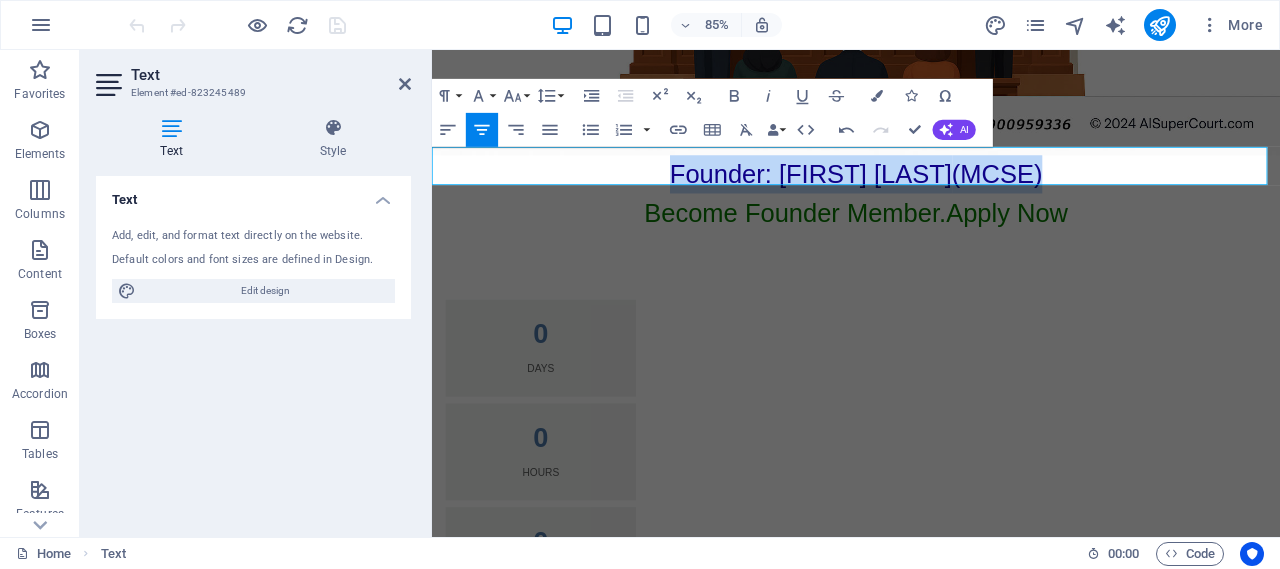 click on "Founder: [FIRST] [LAST] (MCSE)" at bounding box center [931, 196] 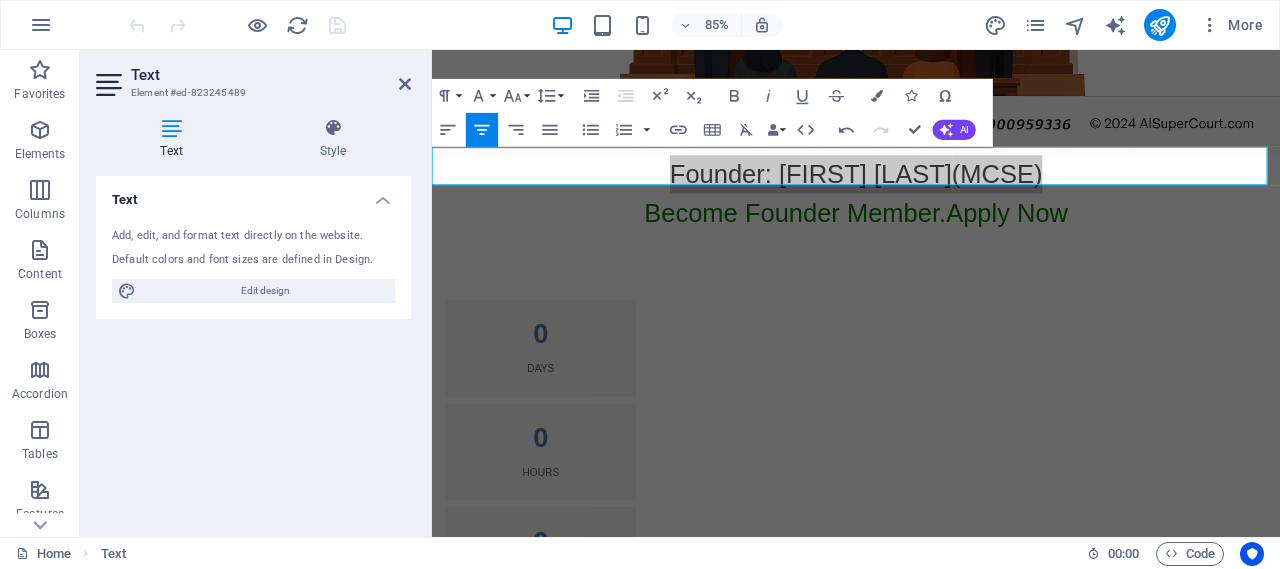 click at bounding box center [171, 128] 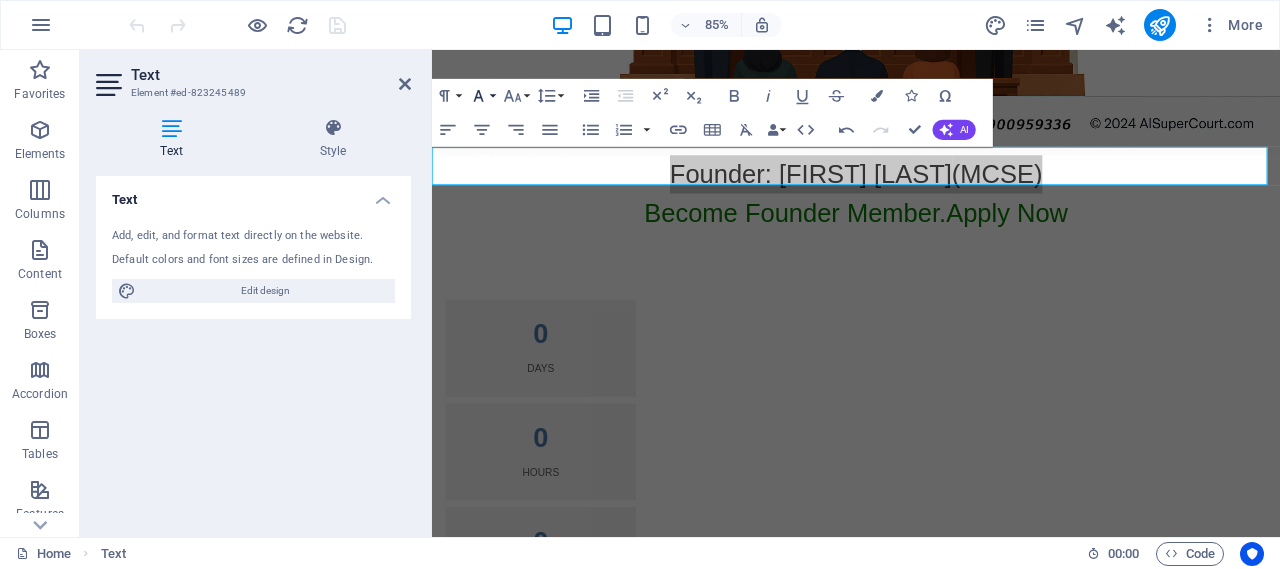 click on "Font Family" at bounding box center (482, 96) 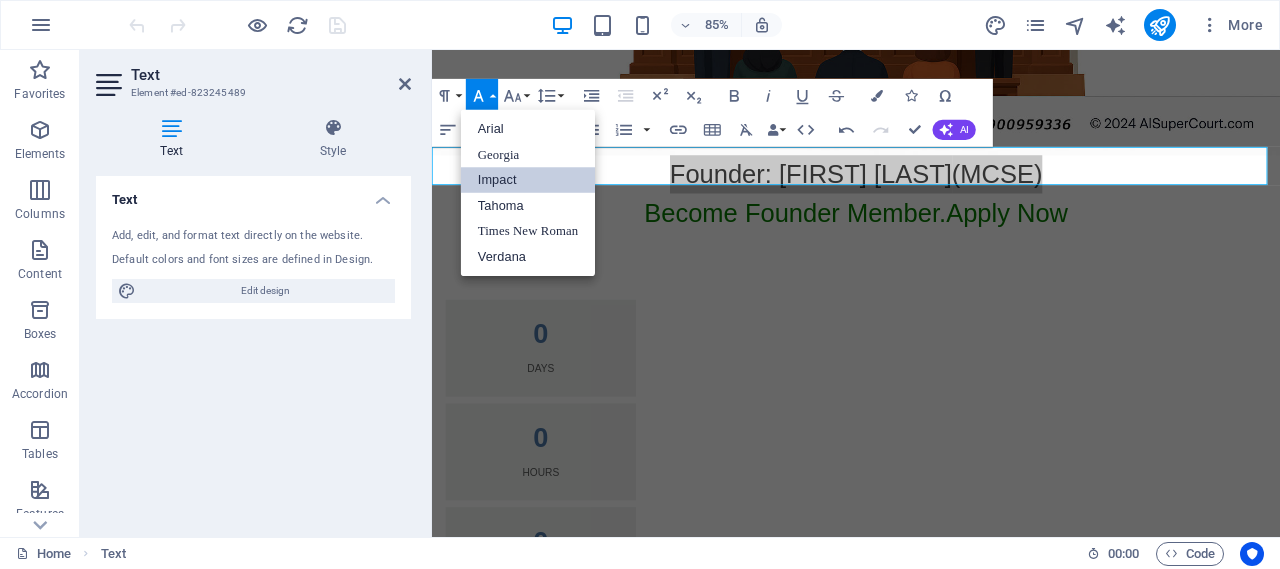 scroll, scrollTop: 0, scrollLeft: 0, axis: both 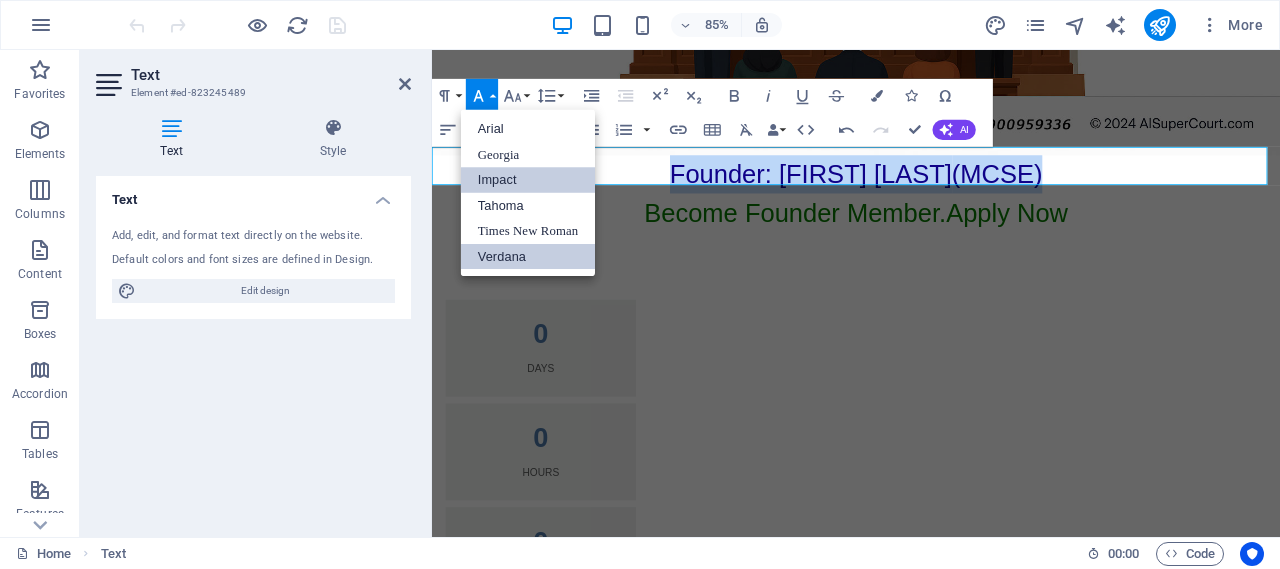click on "Verdana" at bounding box center (528, 257) 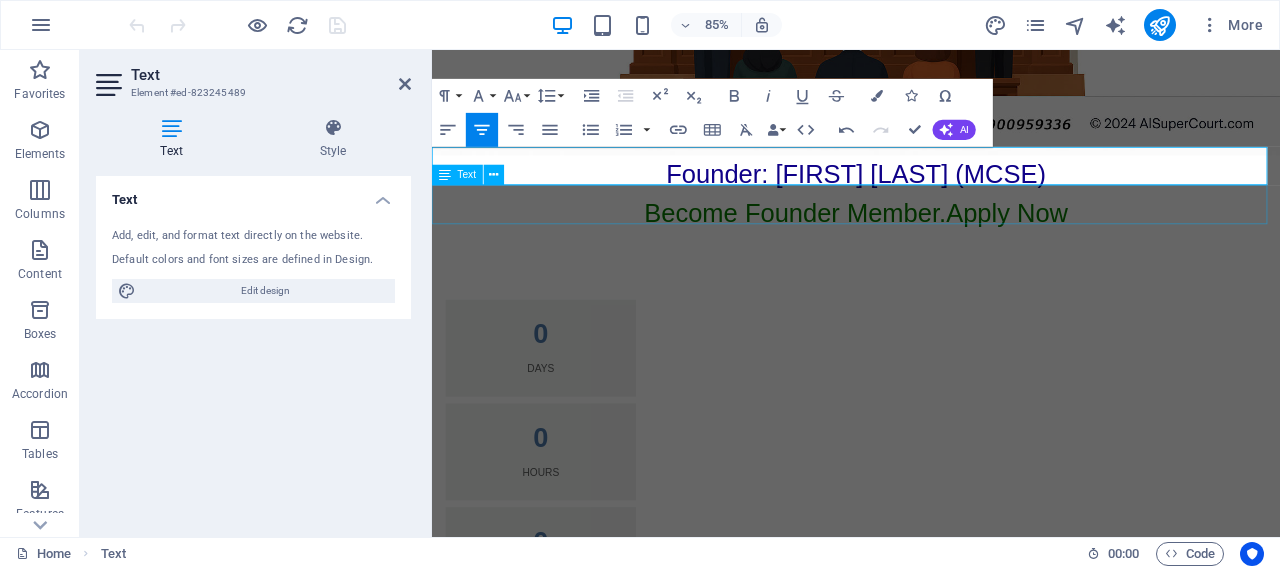 click on "Become Founder Member.  Apply Now" at bounding box center [931, 241] 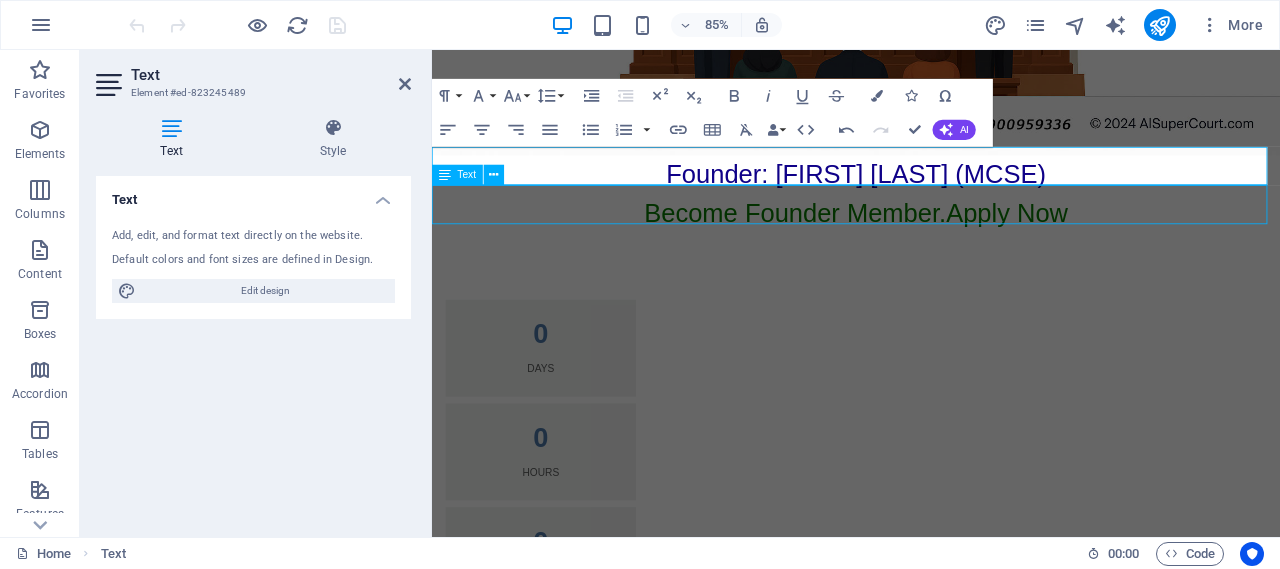 click on "Founder: [FIRST] [LAST] (MCSE) Become Founder Member.  Apply Now 0 Days 0 Hours 0 Minutes 0 Seconds Coming Soon! Contact: [EMAIL]" at bounding box center [931, 253] 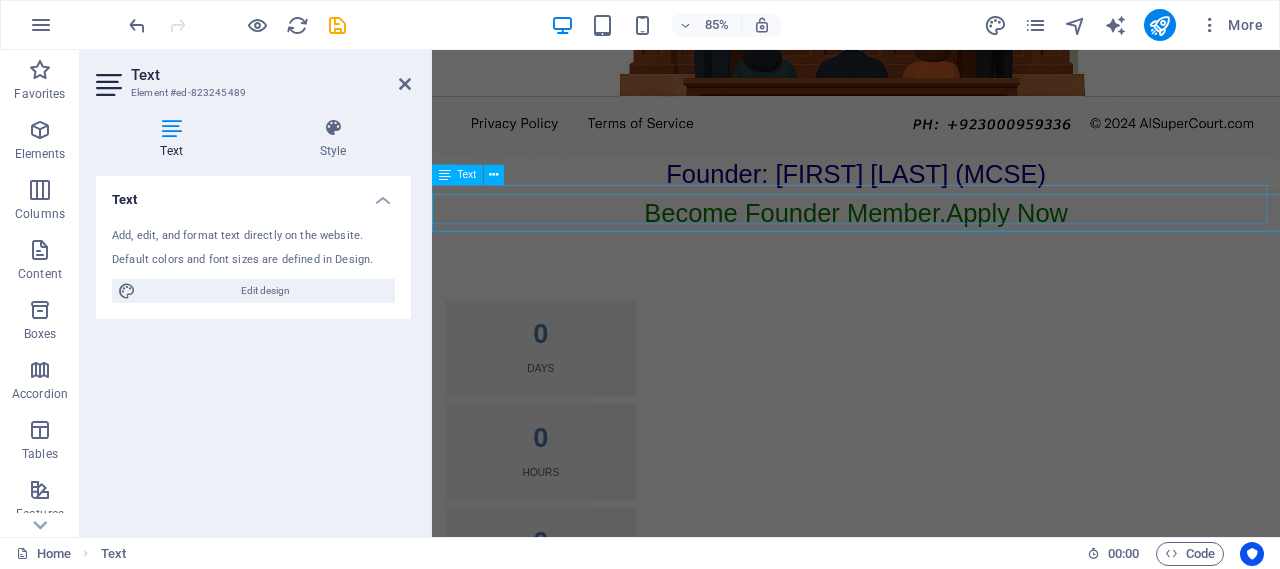 click on "Become Founder Member.  Apply Now" at bounding box center (931, 241) 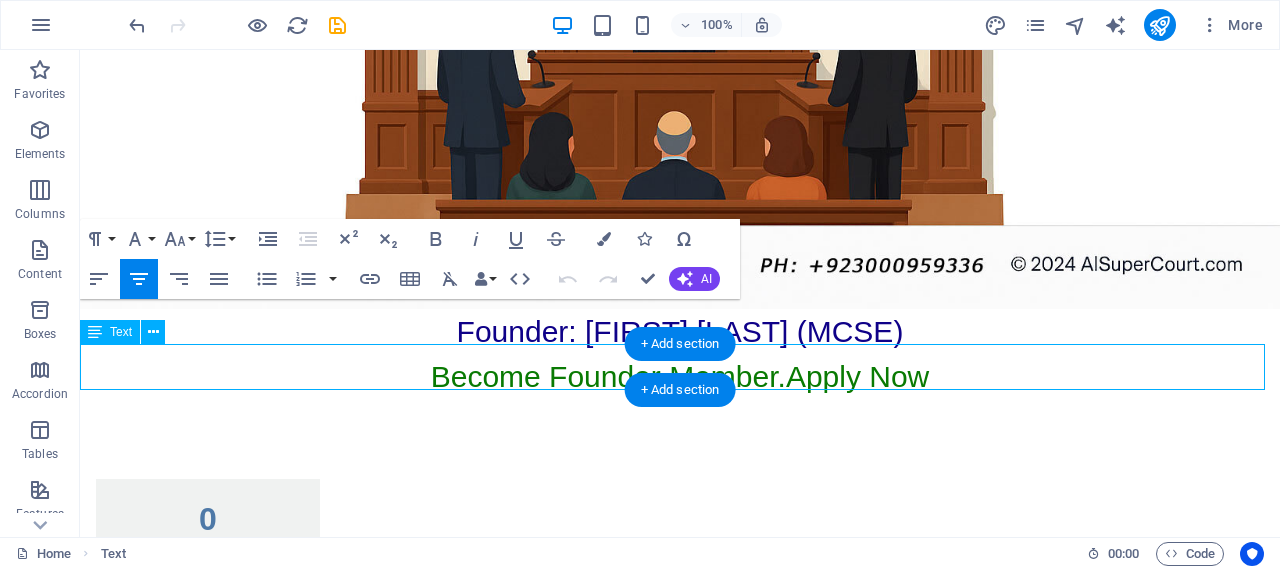click on "Become Founder Member.  Apply Now" at bounding box center [680, 376] 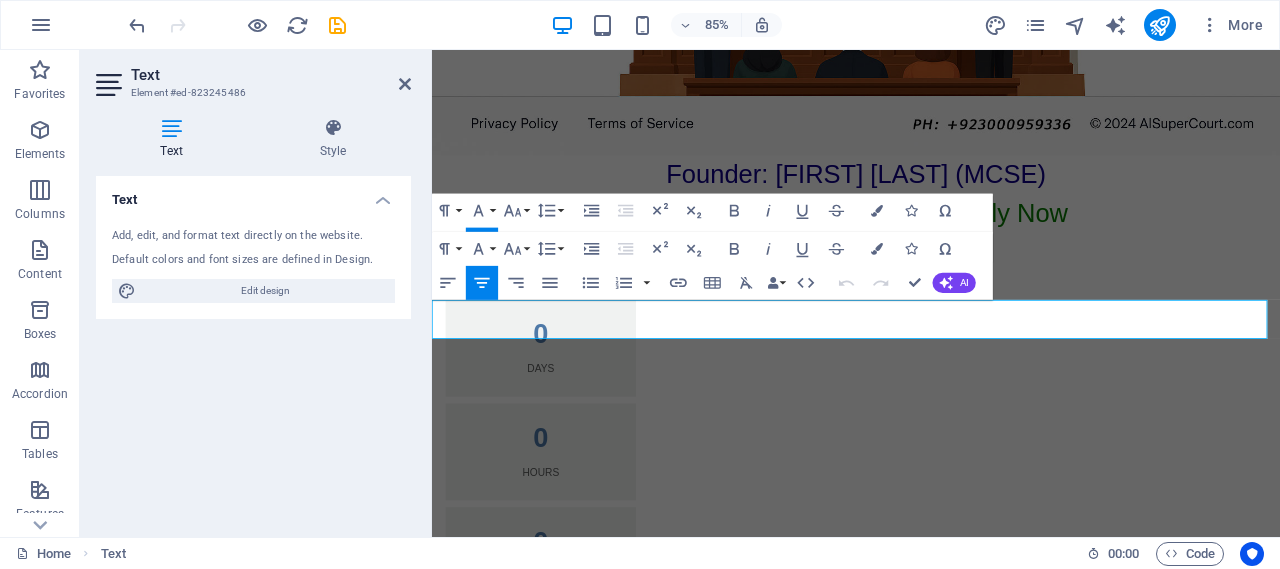 click on "Become Founder Member.  Apply Now" at bounding box center [931, 241] 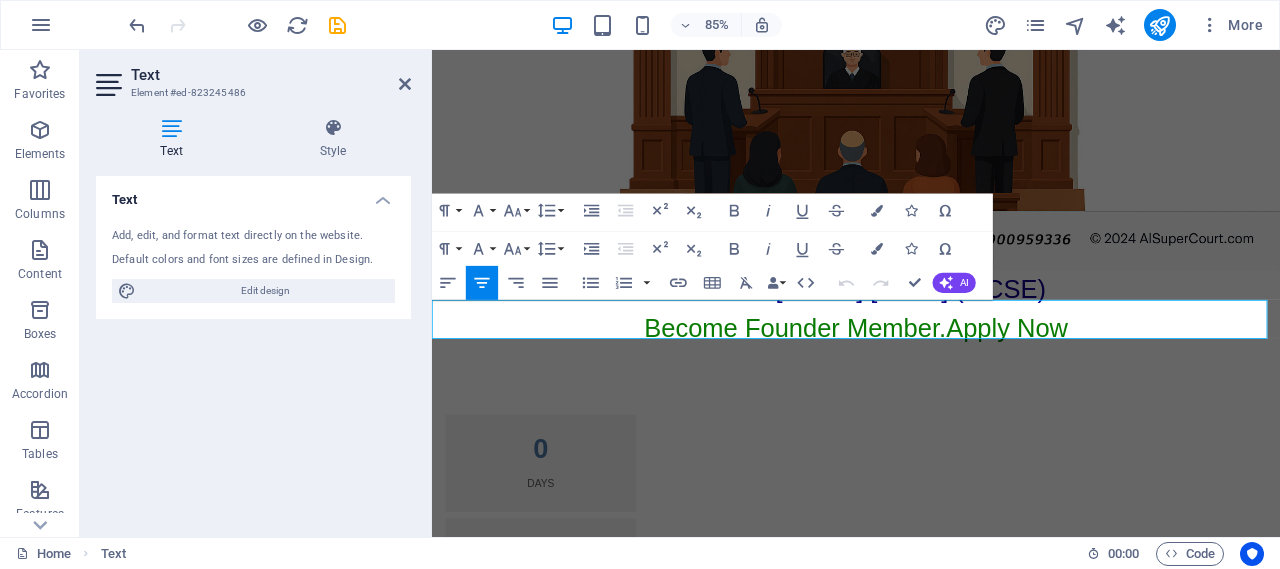click on "Become Founder Member.  Apply Now" at bounding box center [931, 376] 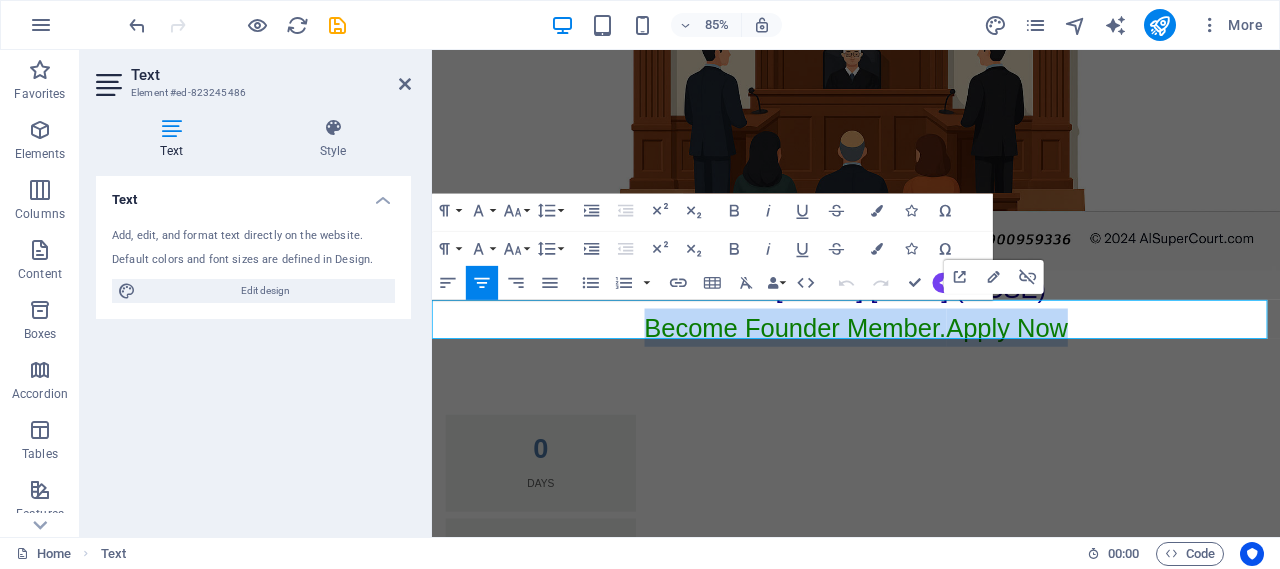 drag, startPoint x: 1159, startPoint y: 369, endPoint x: 1003, endPoint y: 334, distance: 159.87808 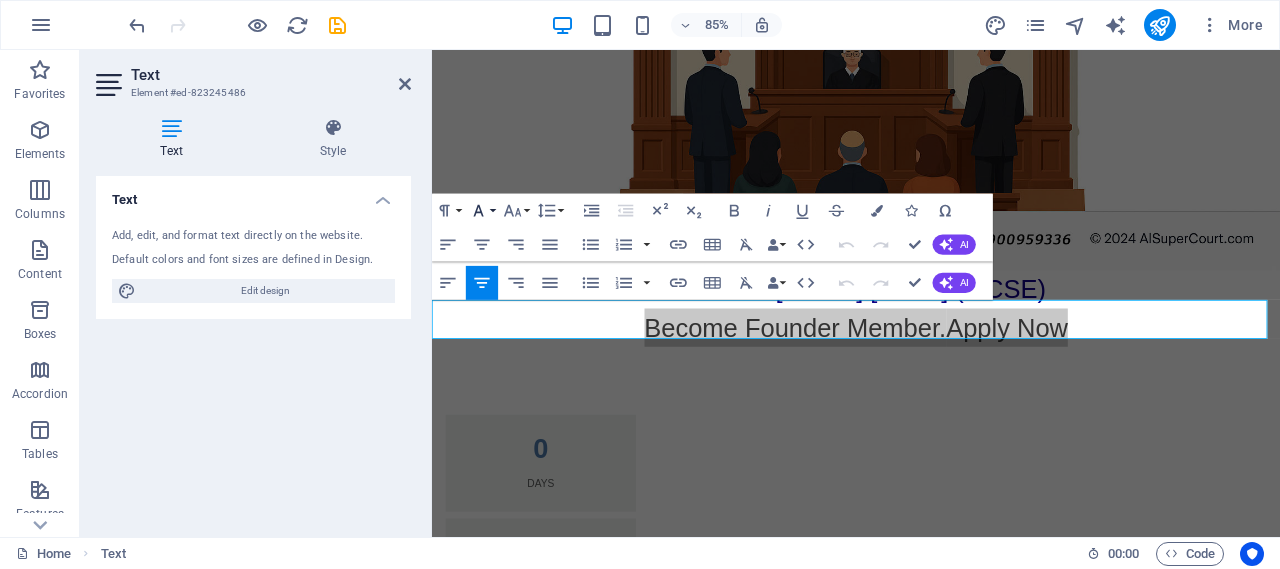 click on "Font Family" at bounding box center (482, 211) 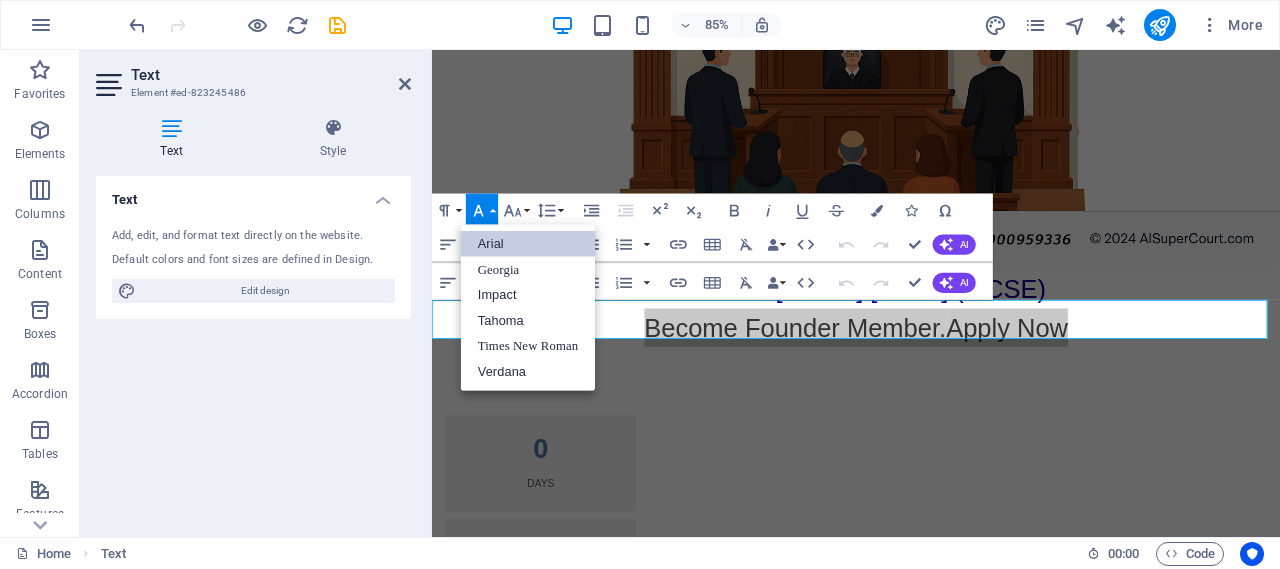 scroll, scrollTop: 0, scrollLeft: 0, axis: both 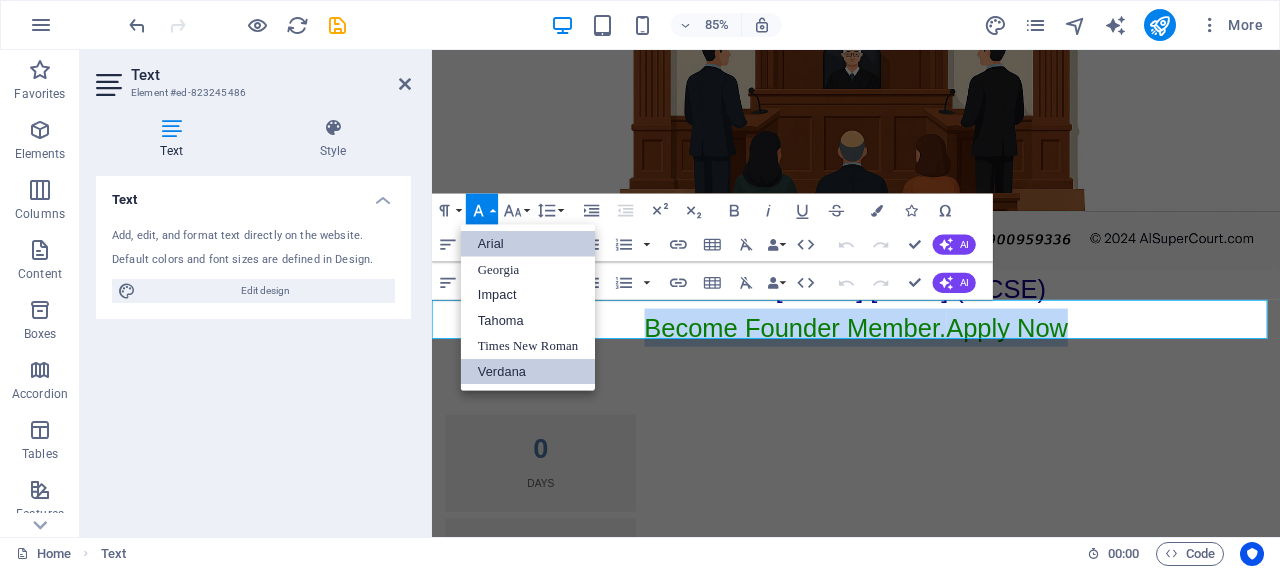 click on "Verdana" at bounding box center [528, 372] 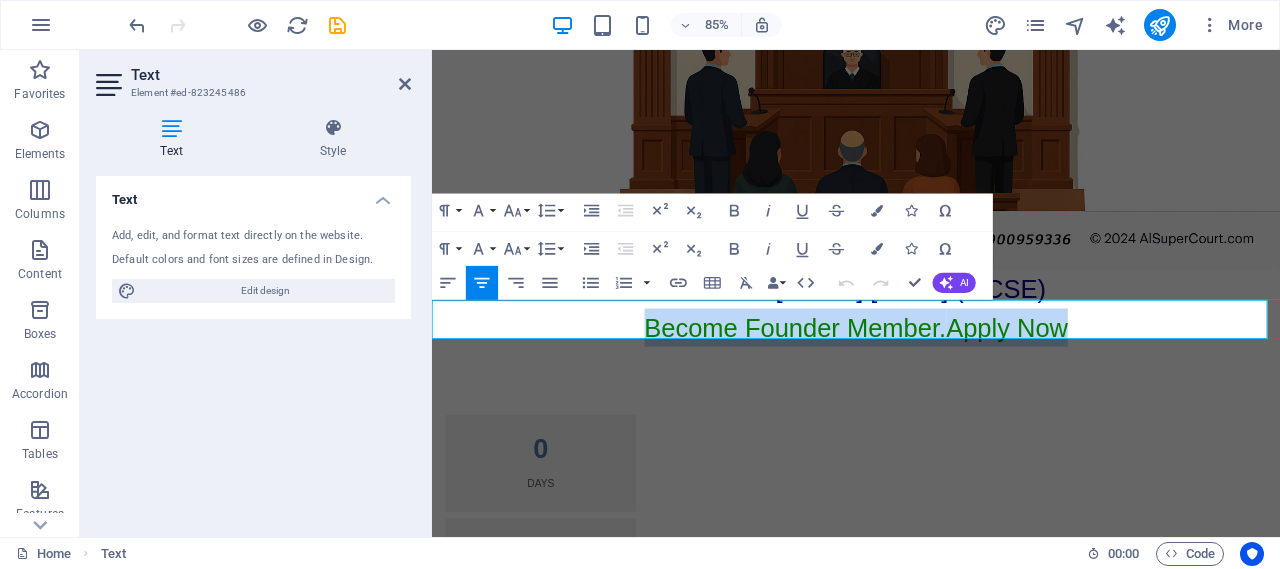 drag, startPoint x: 1163, startPoint y: 371, endPoint x: 960, endPoint y: 324, distance: 208.36986 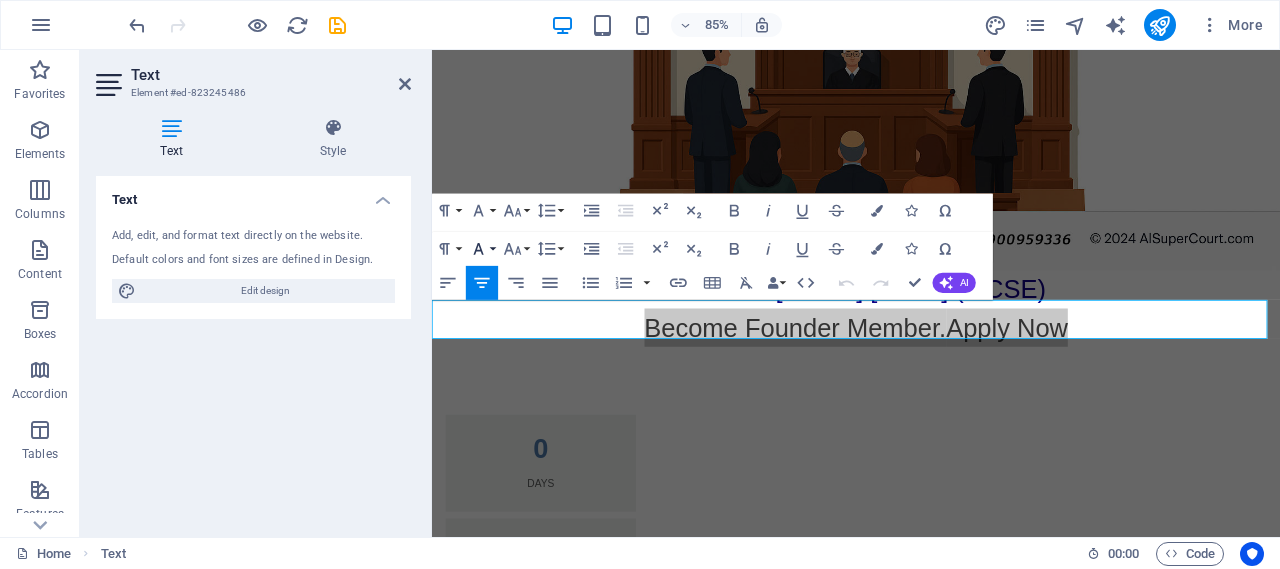 click on "Font Family" at bounding box center (482, 249) 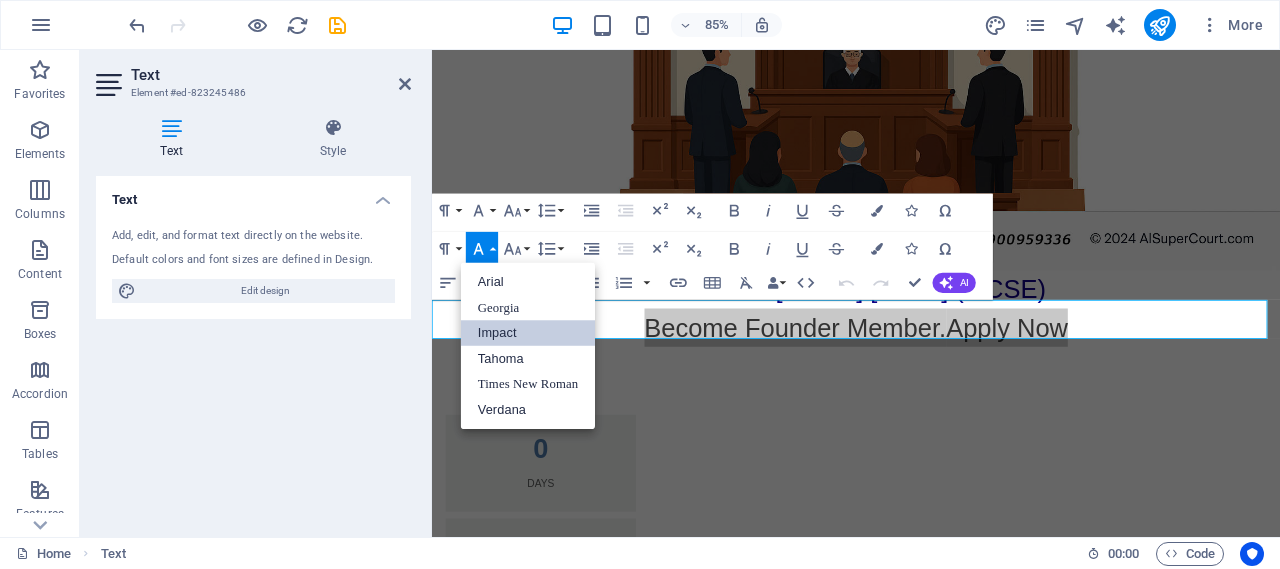 scroll, scrollTop: 0, scrollLeft: 0, axis: both 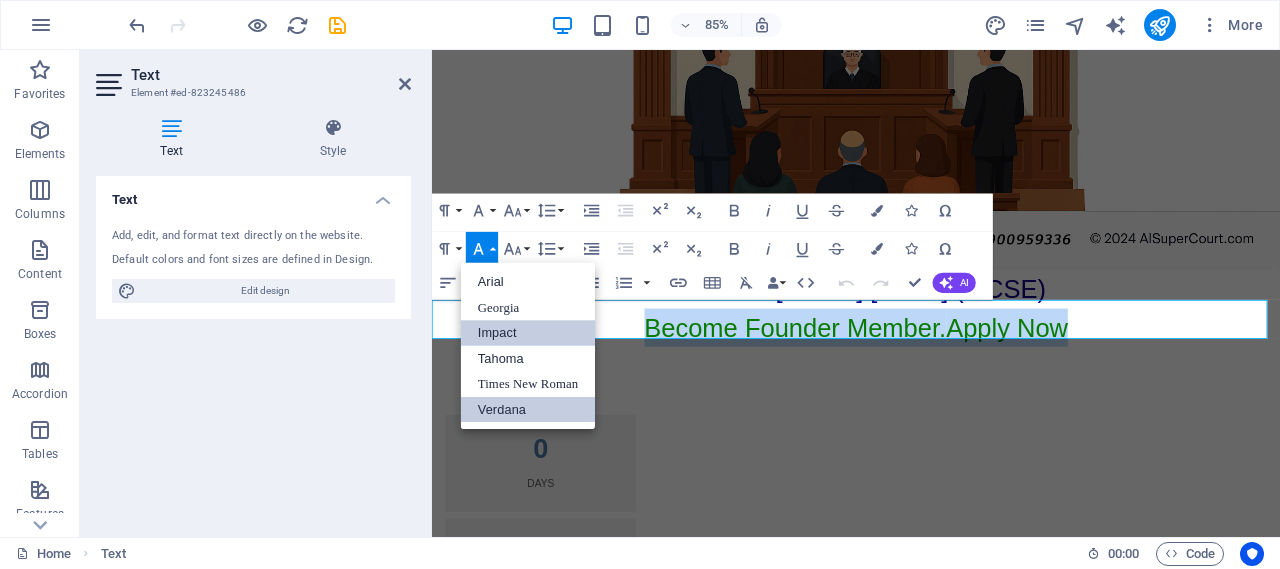 click on "Verdana" at bounding box center (528, 410) 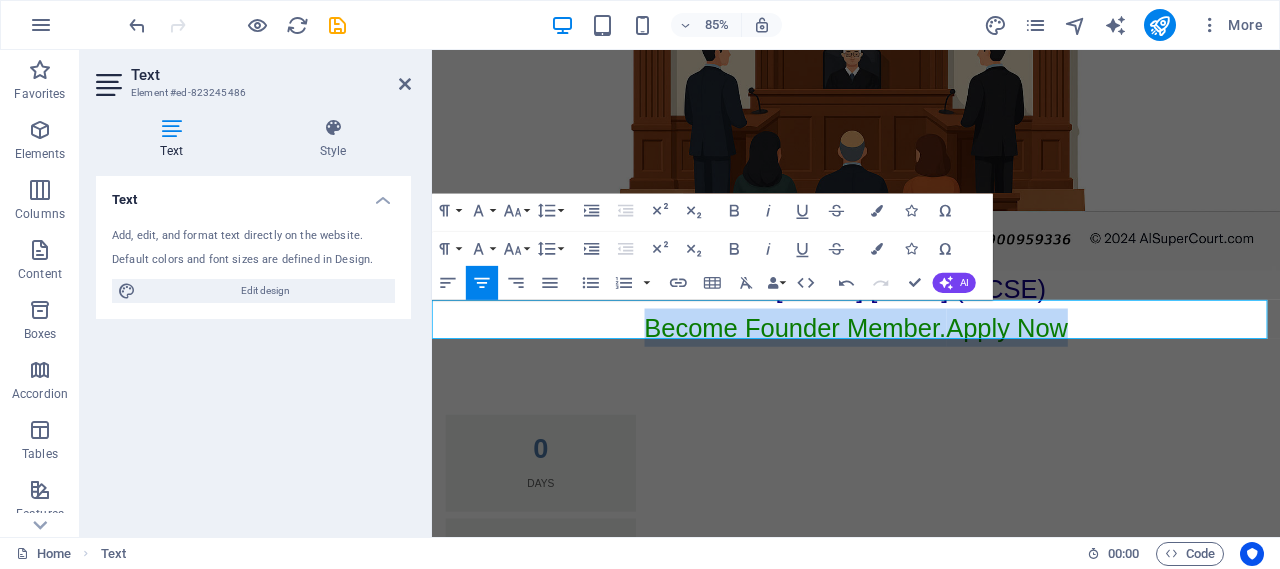 click on "Become Founder Member.  Apply Now" at bounding box center (931, 376) 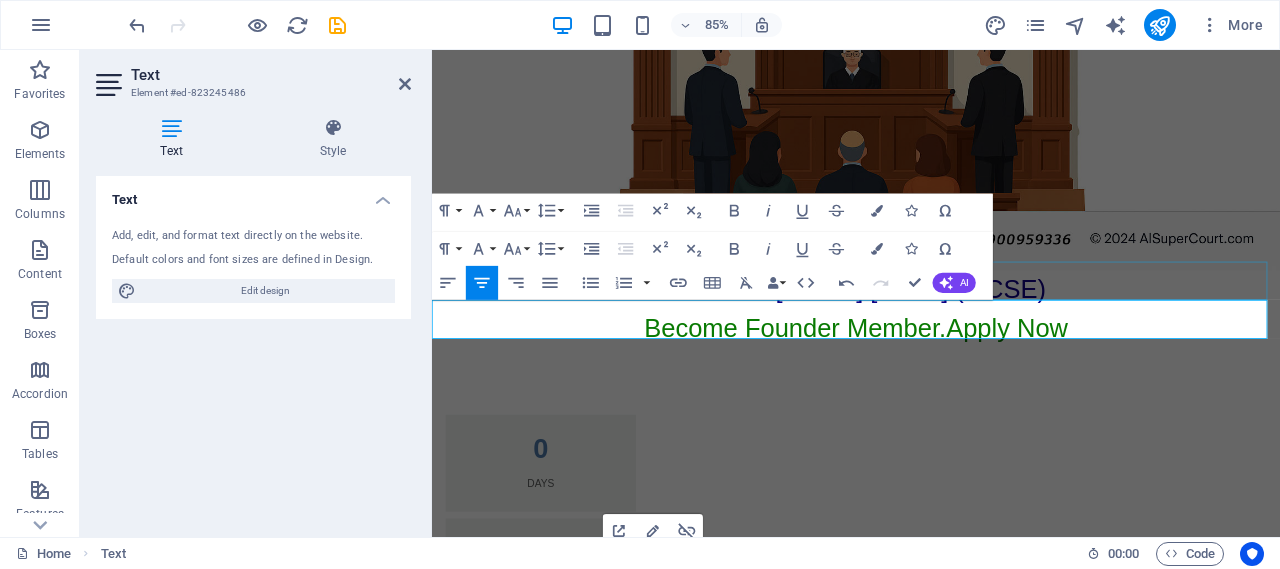 click on "​Founder: [FIRST] [LAST] (MCSE)" at bounding box center [931, 331] 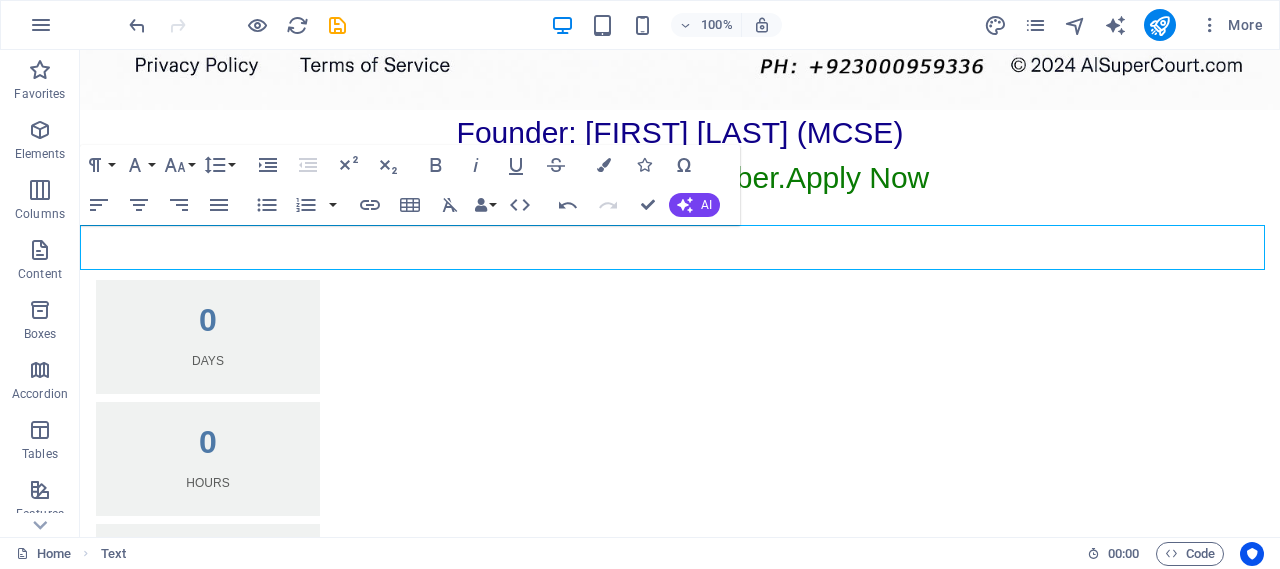 scroll, scrollTop: 615, scrollLeft: 0, axis: vertical 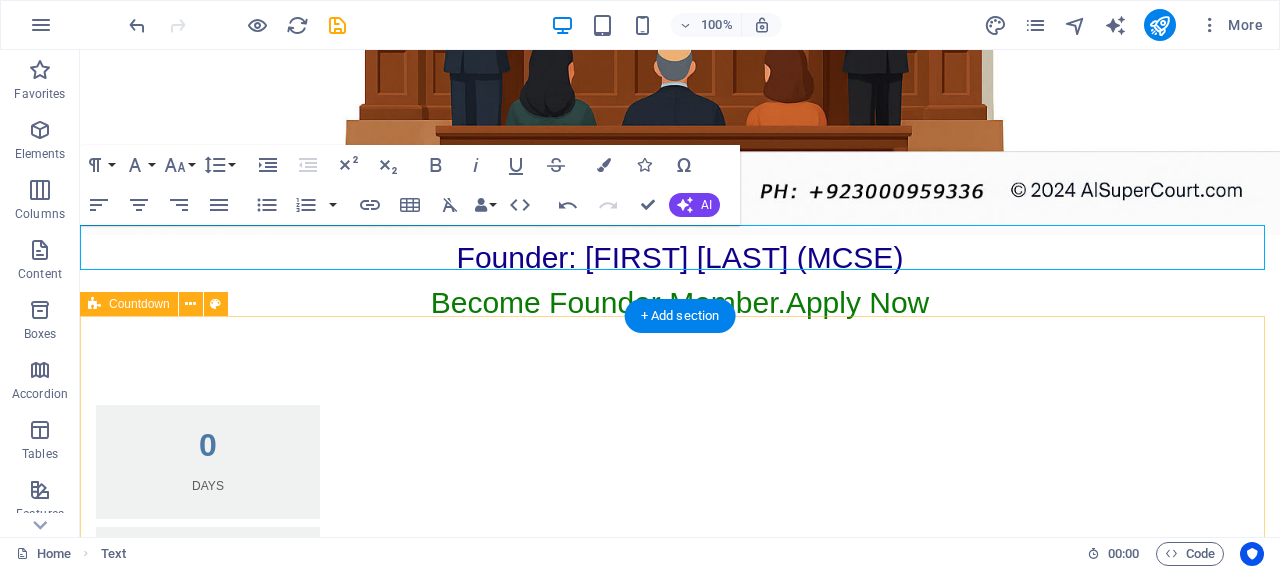click on "0 Days 0 Hours 0 Minutes 0 Seconds" at bounding box center (680, 645) 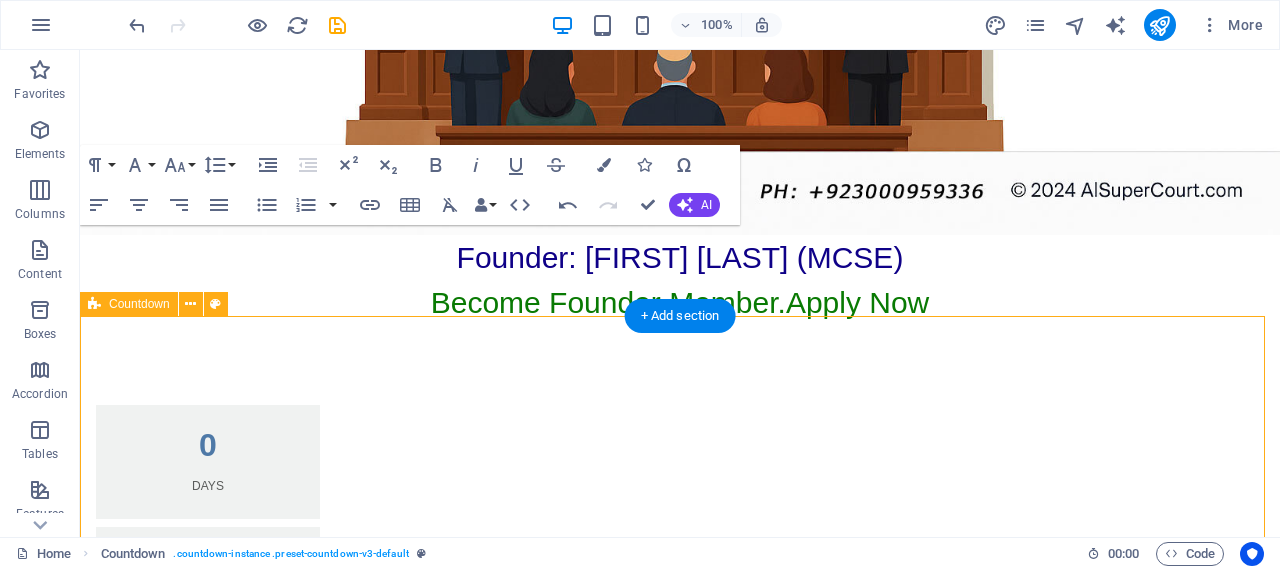 click on "0 Days 0 Hours 0 Minutes 0 Seconds" at bounding box center (680, 645) 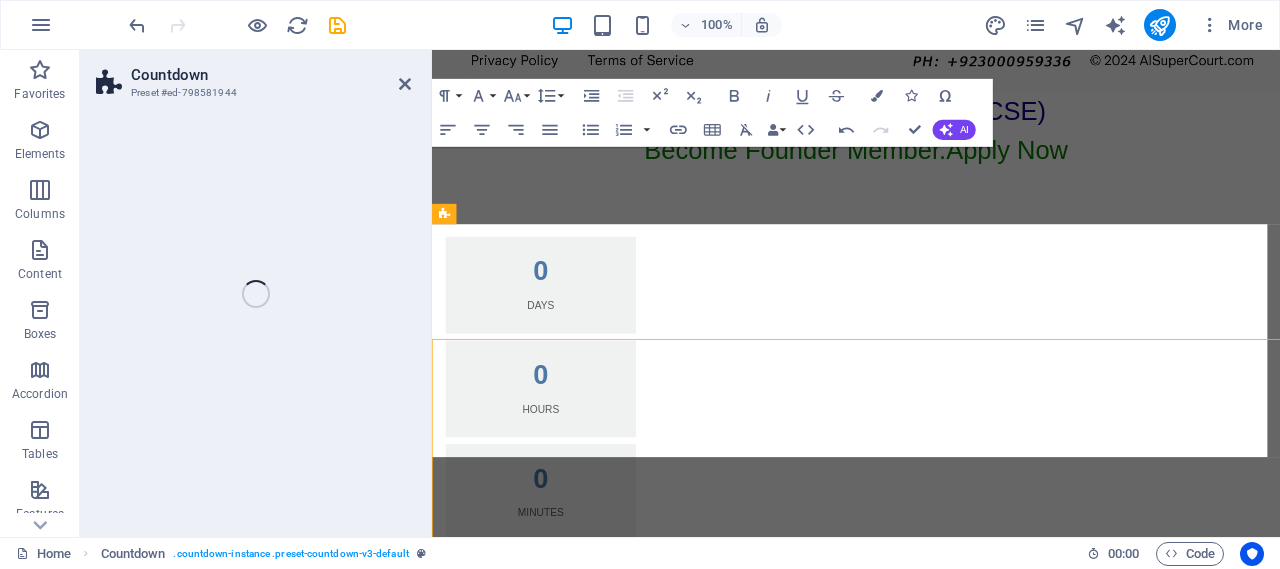 select on "timer" 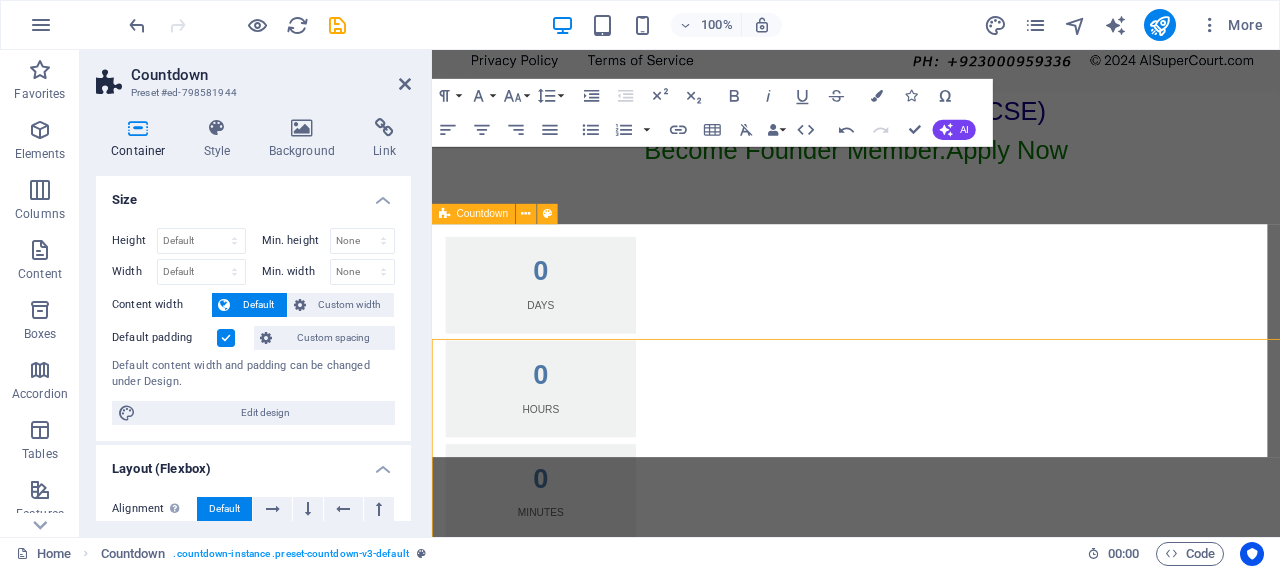 click on "0 Days 0 Hours 0 Minutes 0 Seconds" at bounding box center [931, 510] 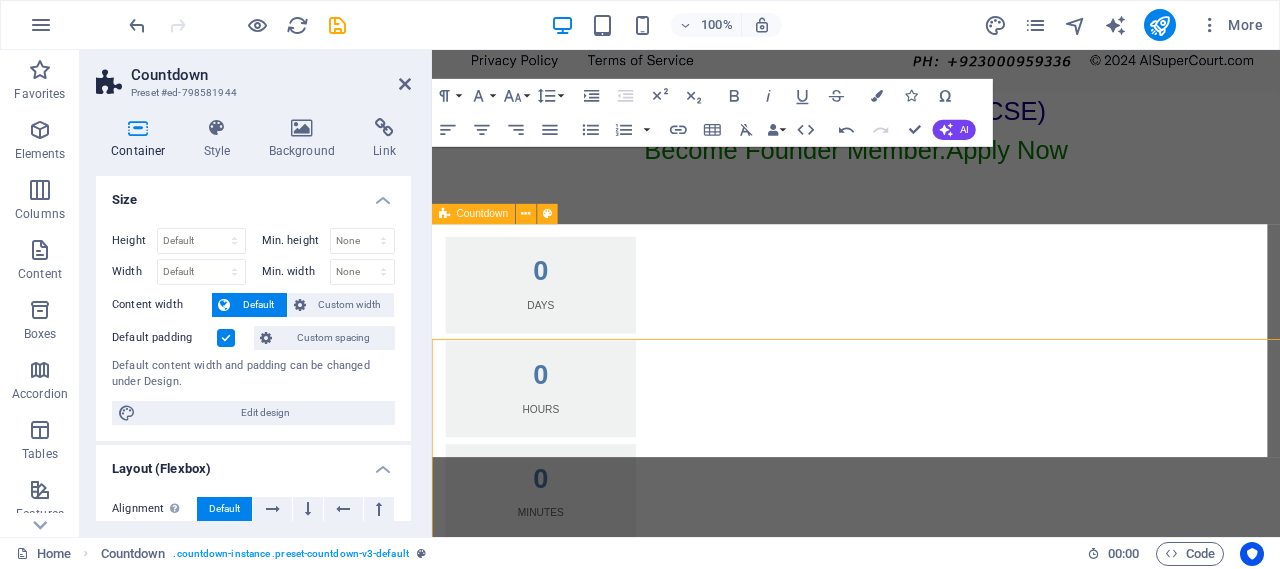 click on "0 Days 0 Hours 0 Minutes 0 Seconds" at bounding box center [931, 510] 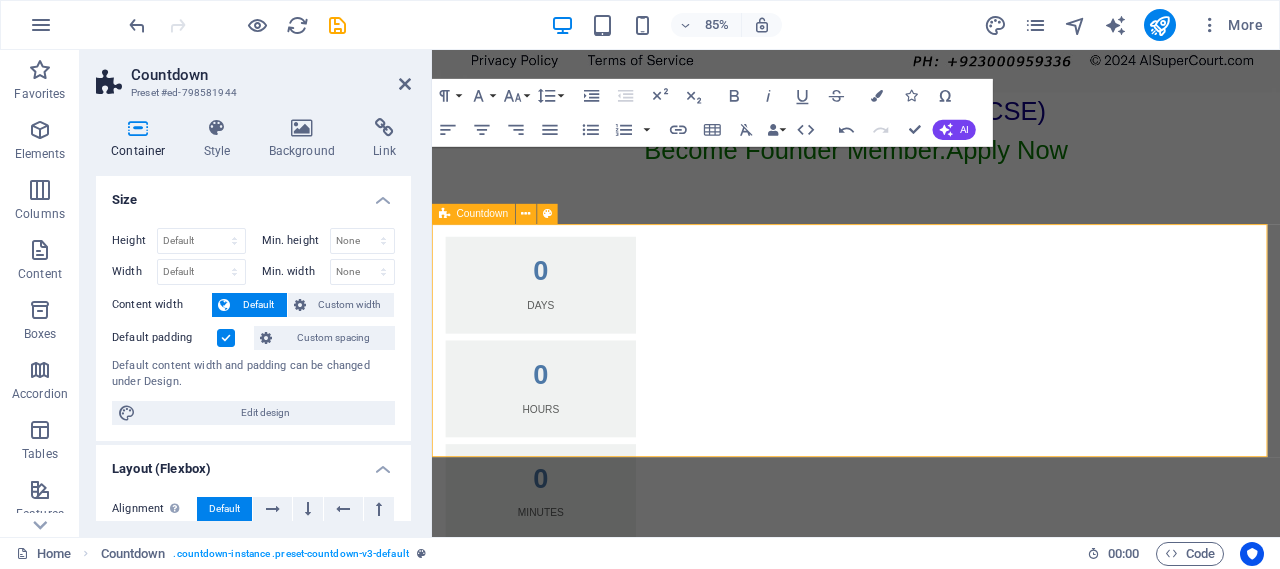 scroll, scrollTop: 541, scrollLeft: 0, axis: vertical 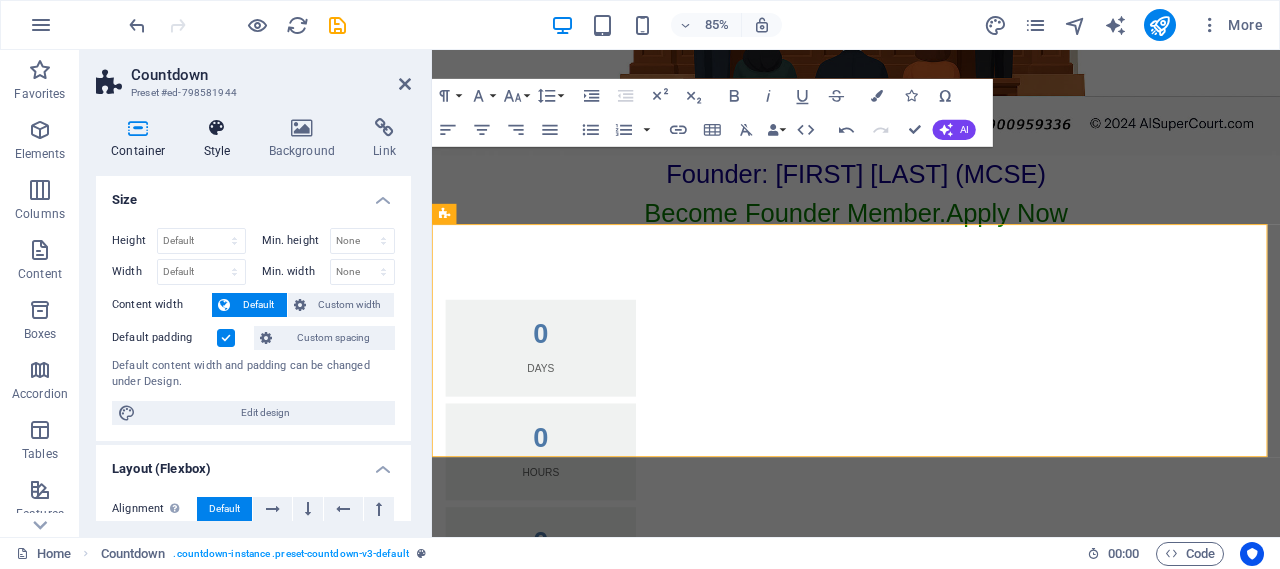 click on "Style" at bounding box center [221, 139] 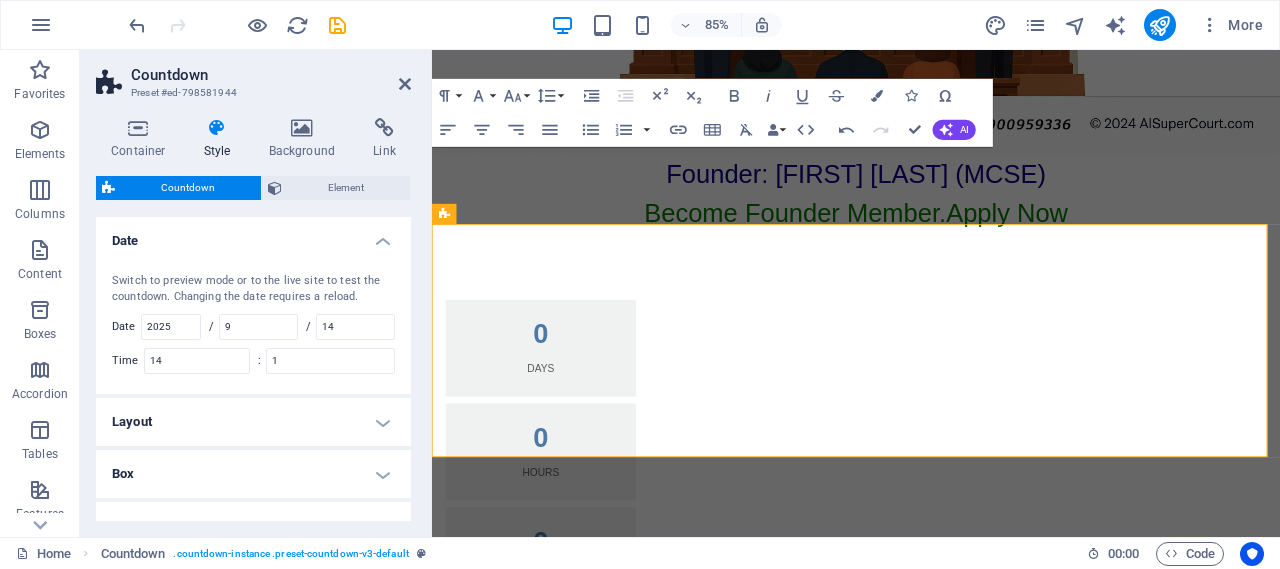 click on "Layout" at bounding box center [253, 422] 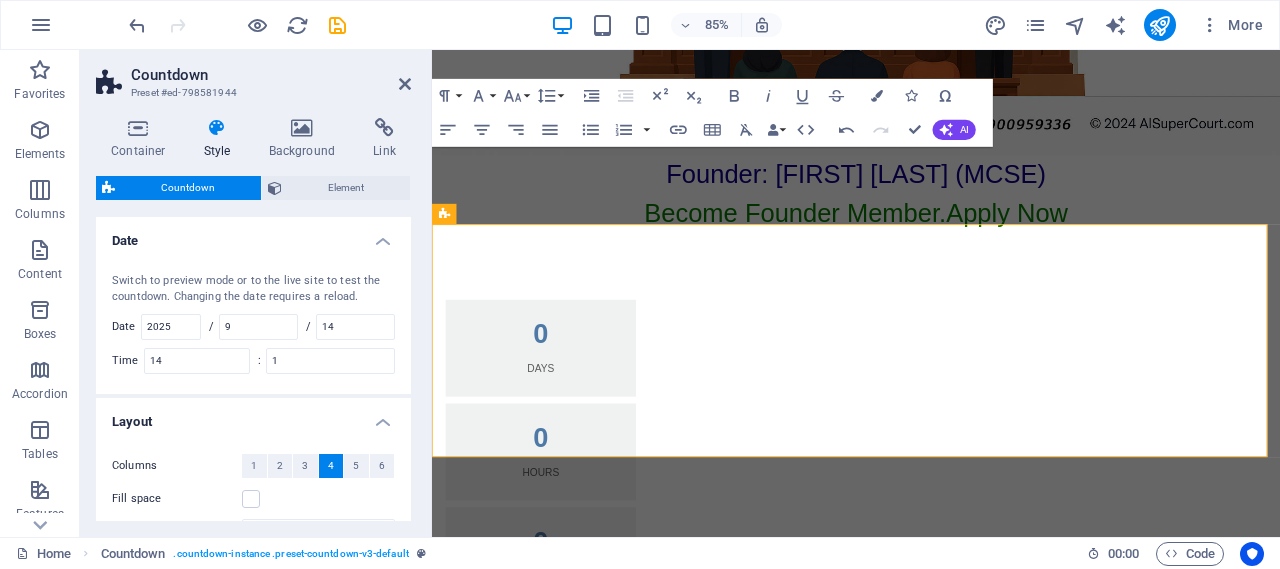 scroll, scrollTop: 233, scrollLeft: 0, axis: vertical 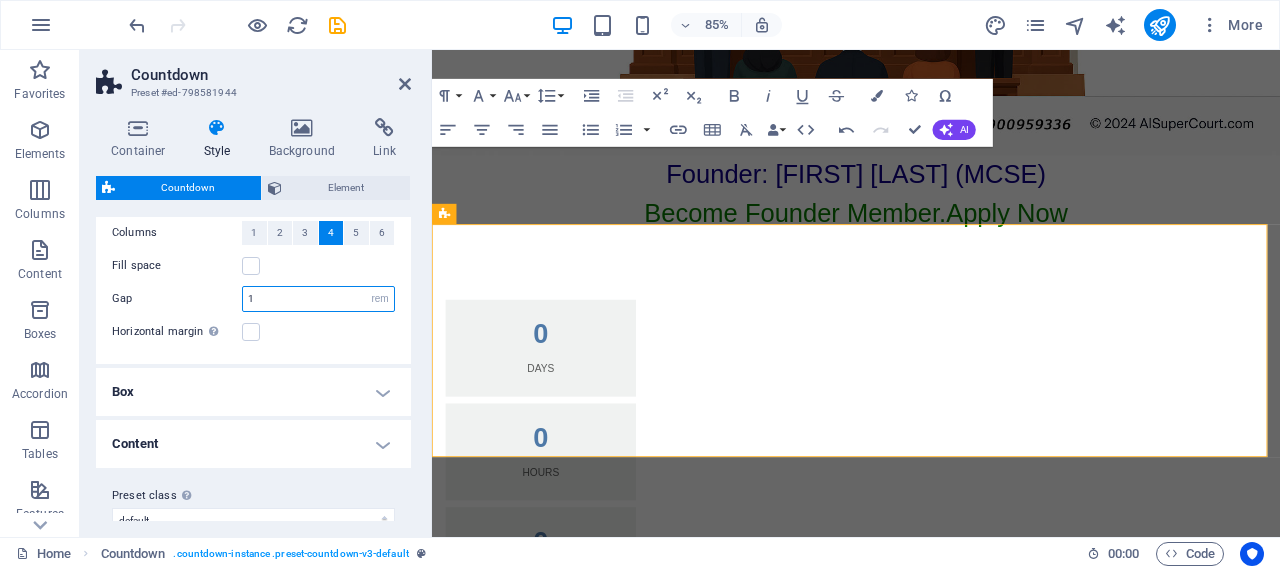 click on "1" at bounding box center (318, 299) 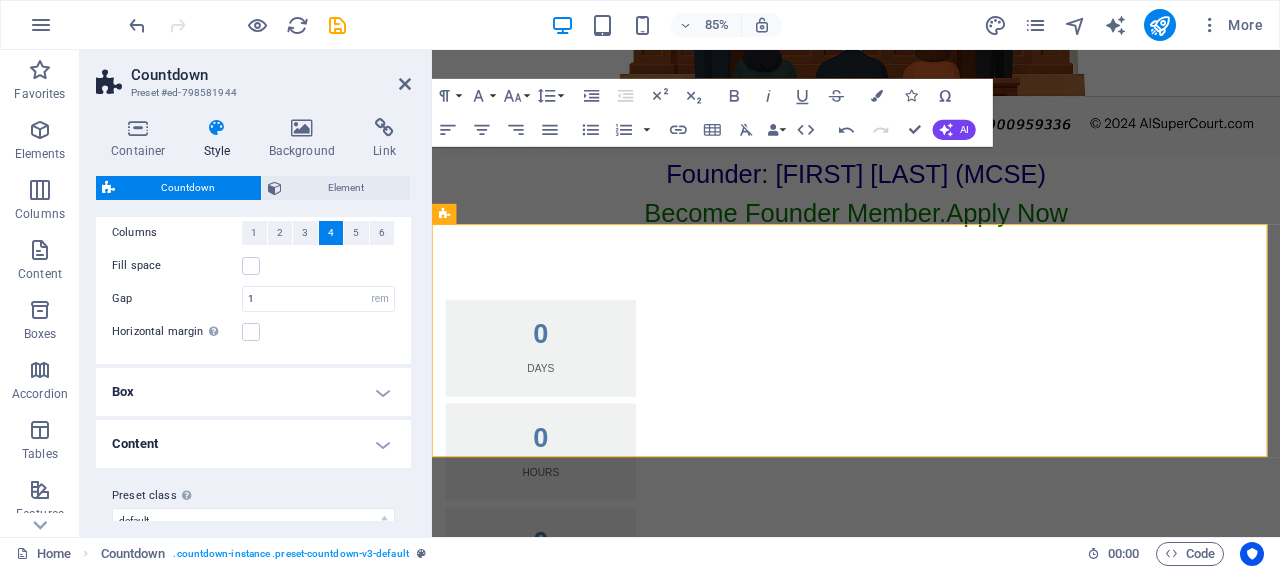 click on "Box" at bounding box center (253, 392) 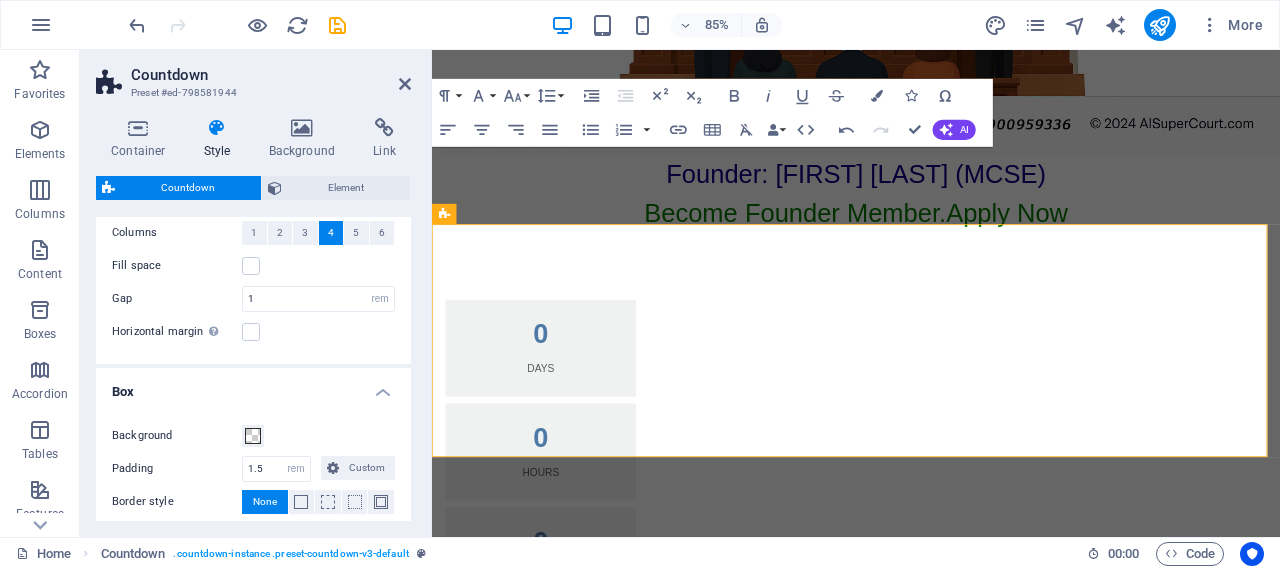 scroll, scrollTop: 446, scrollLeft: 0, axis: vertical 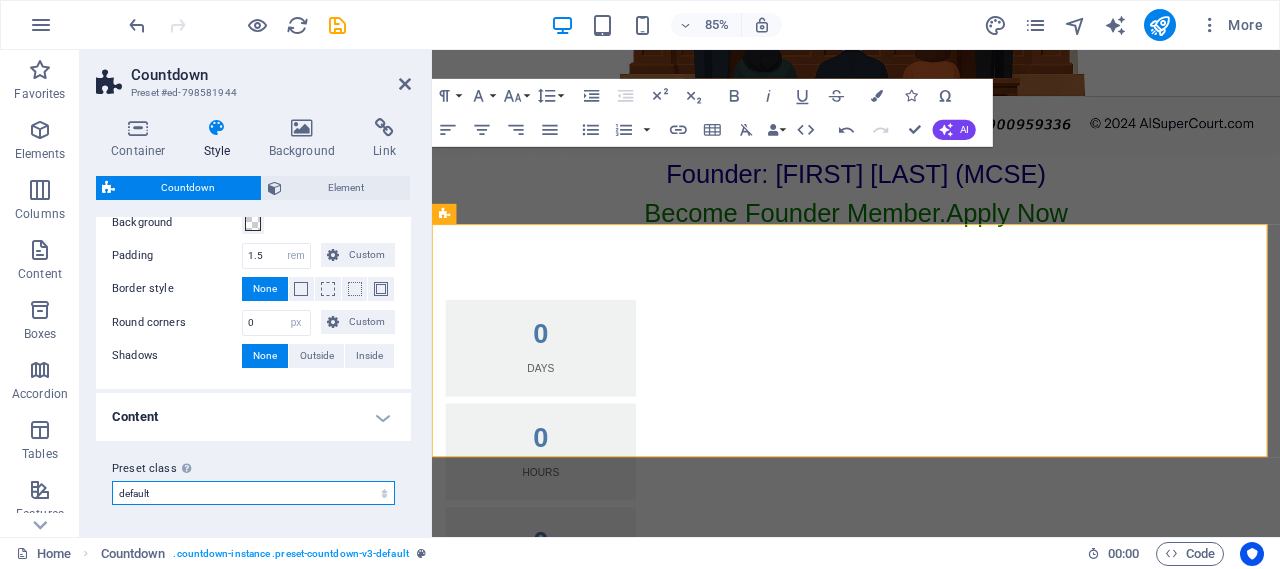 click on "default Add preset class" at bounding box center [253, 493] 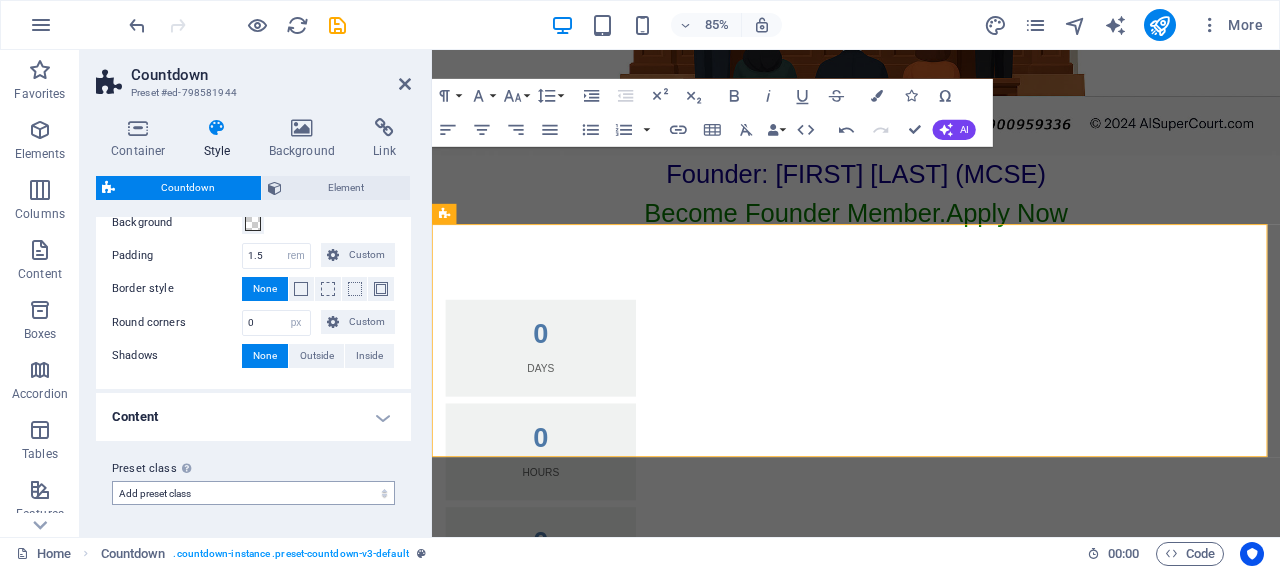 click on "default Add preset class" at bounding box center (253, 493) 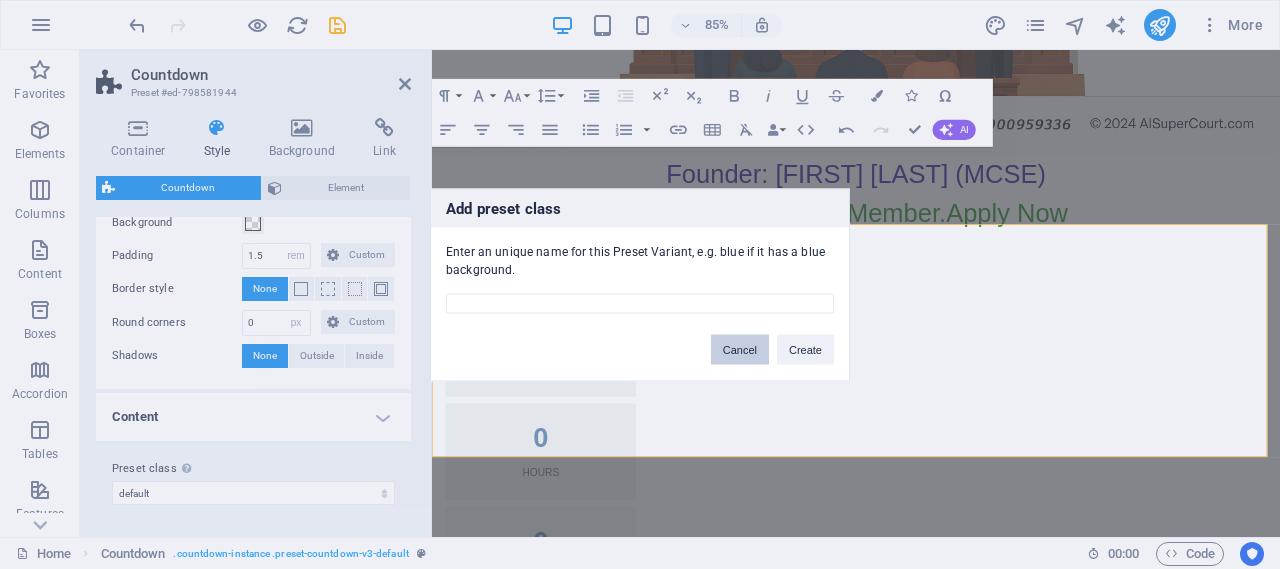 click on "Cancel" at bounding box center (740, 349) 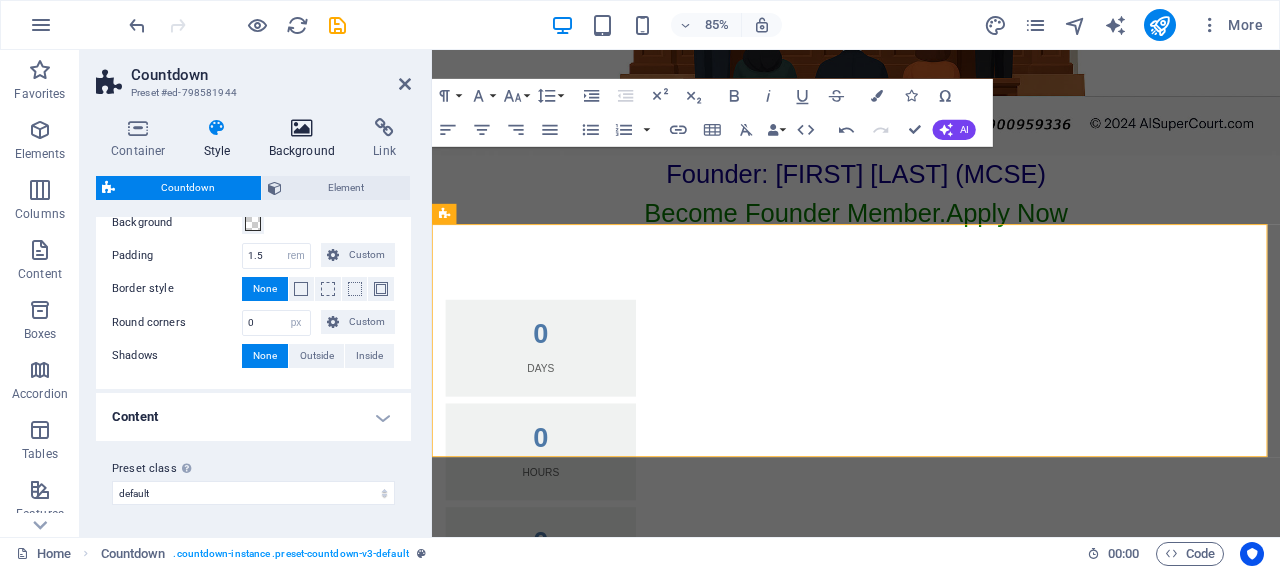 click at bounding box center [302, 128] 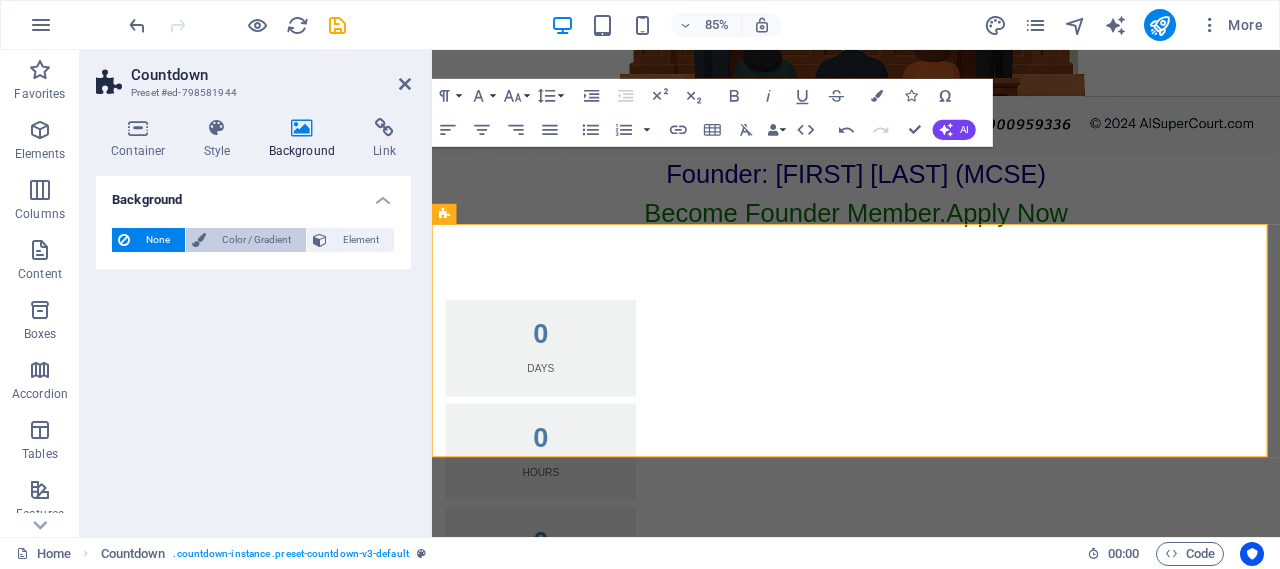 click on "Color / Gradient" at bounding box center [256, 240] 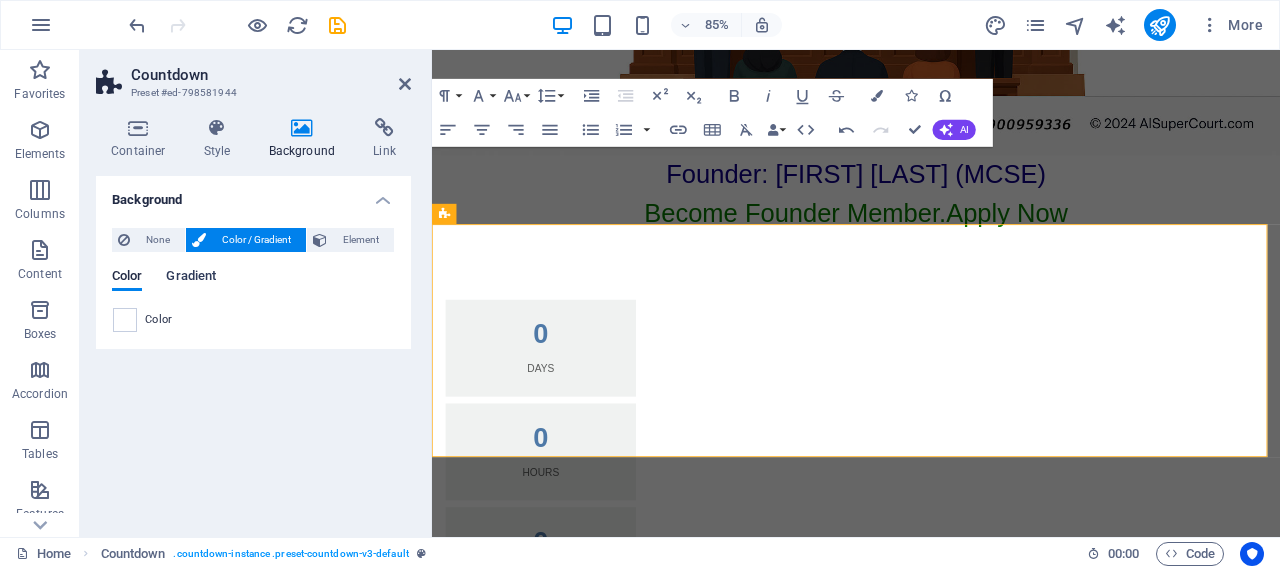 click on "Gradient" at bounding box center (191, 278) 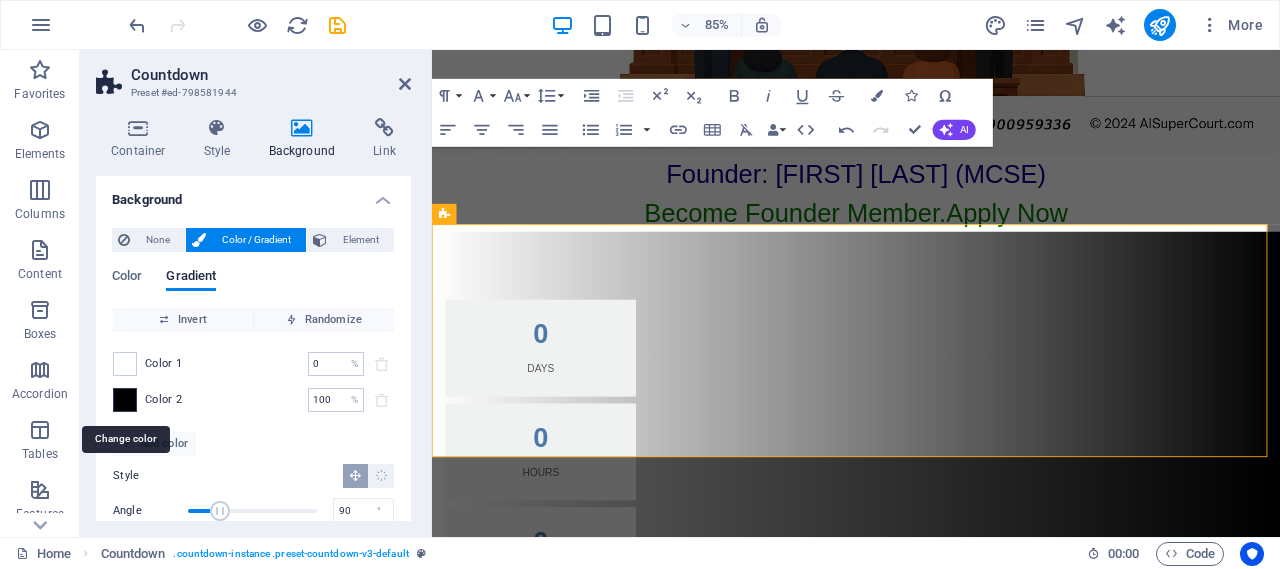 click at bounding box center [125, 400] 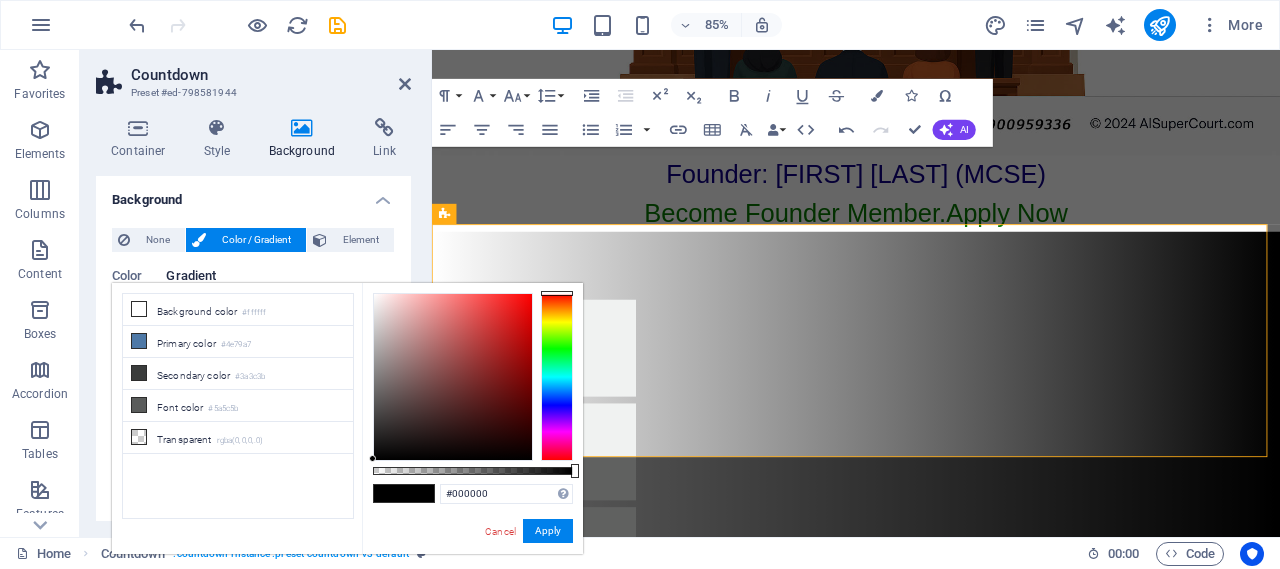 click at bounding box center (453, 377) 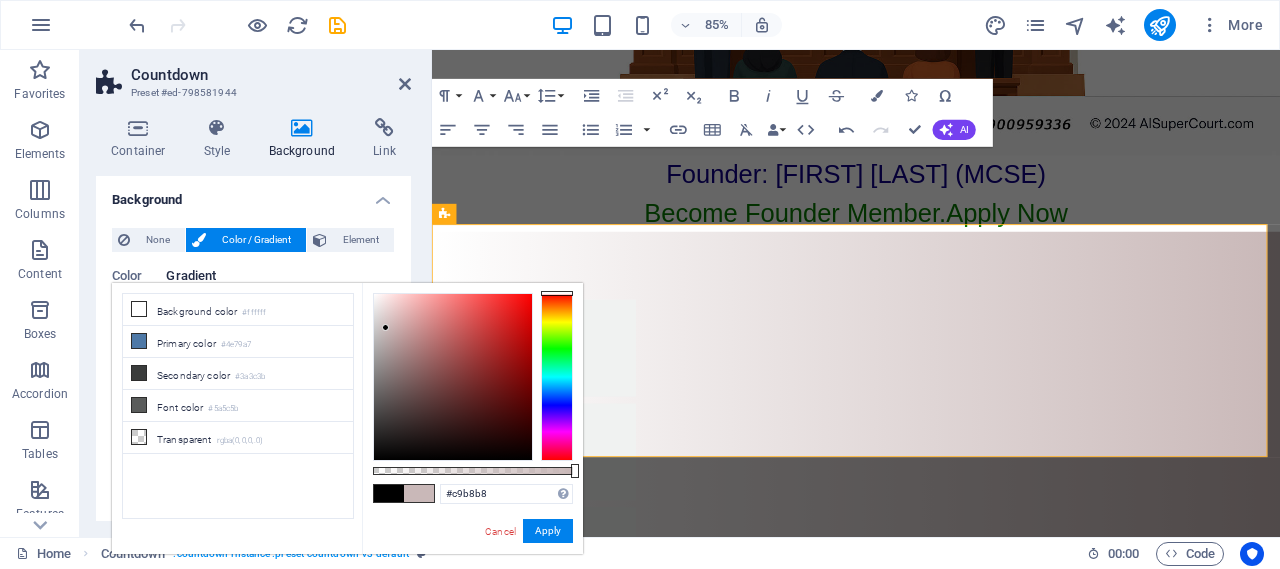 click at bounding box center (557, 377) 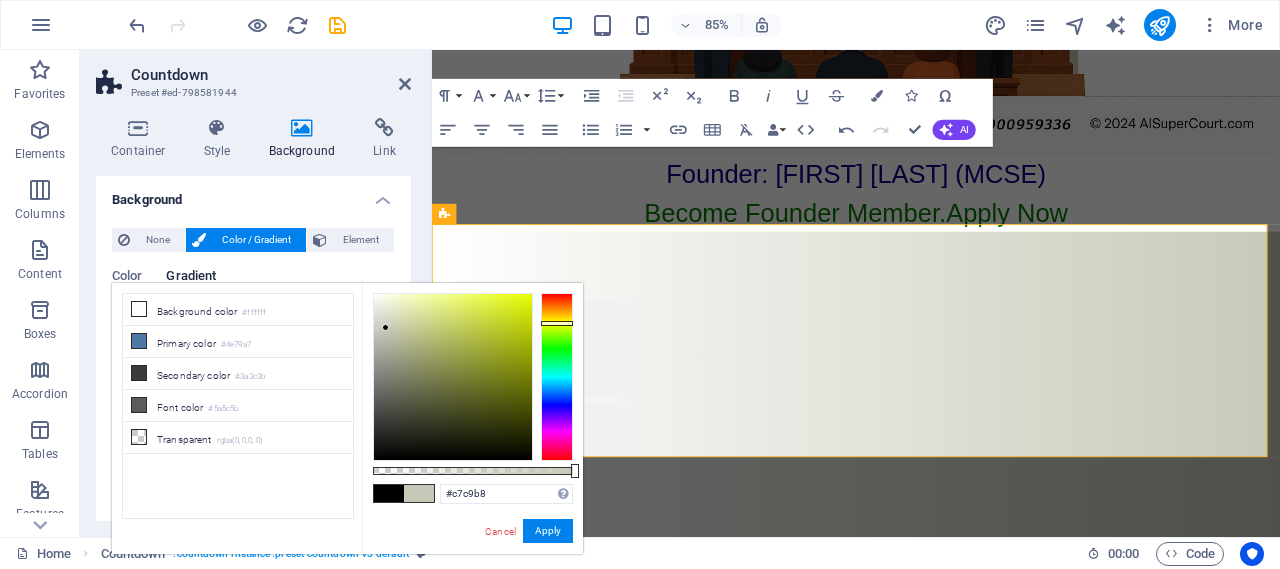 click at bounding box center [453, 377] 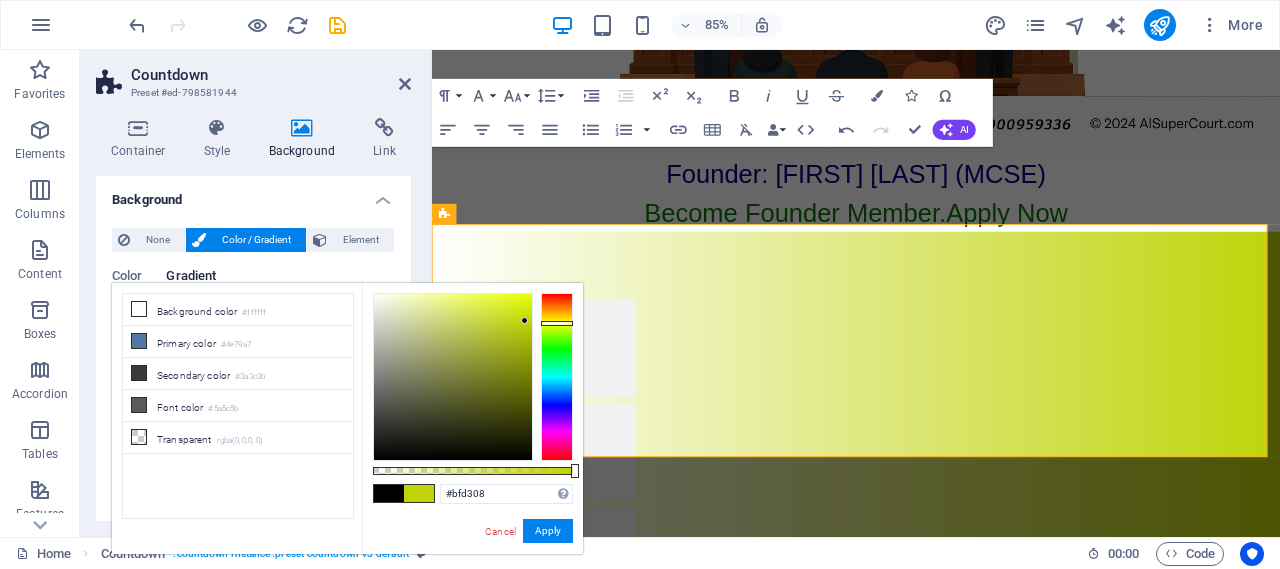 click at bounding box center [453, 377] 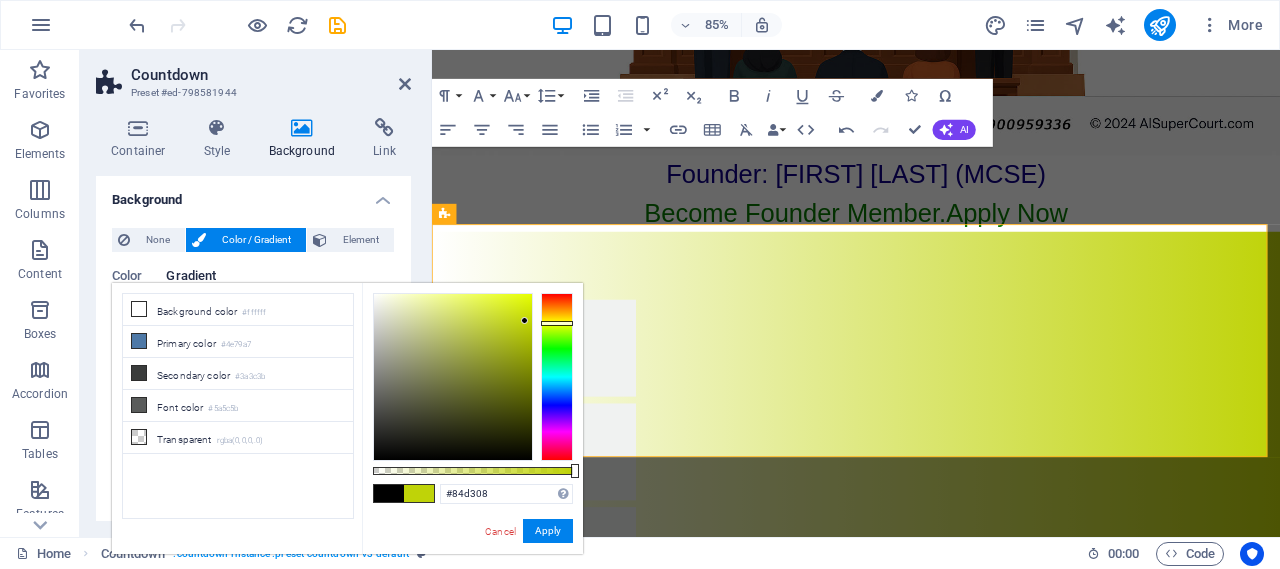 click at bounding box center [557, 377] 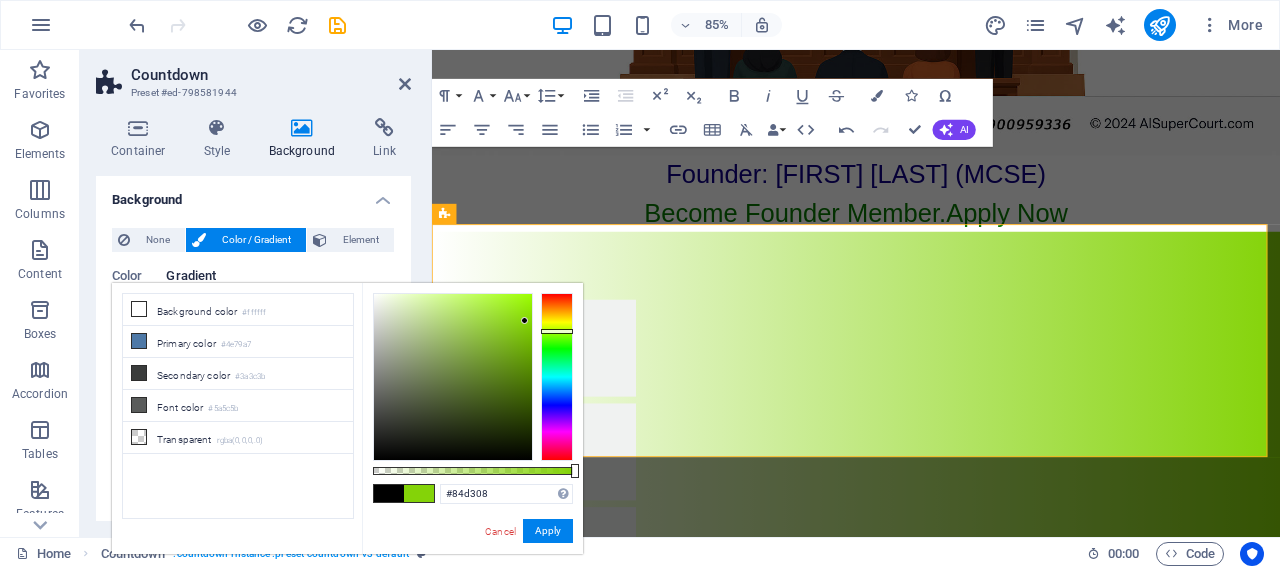 click at bounding box center [557, 377] 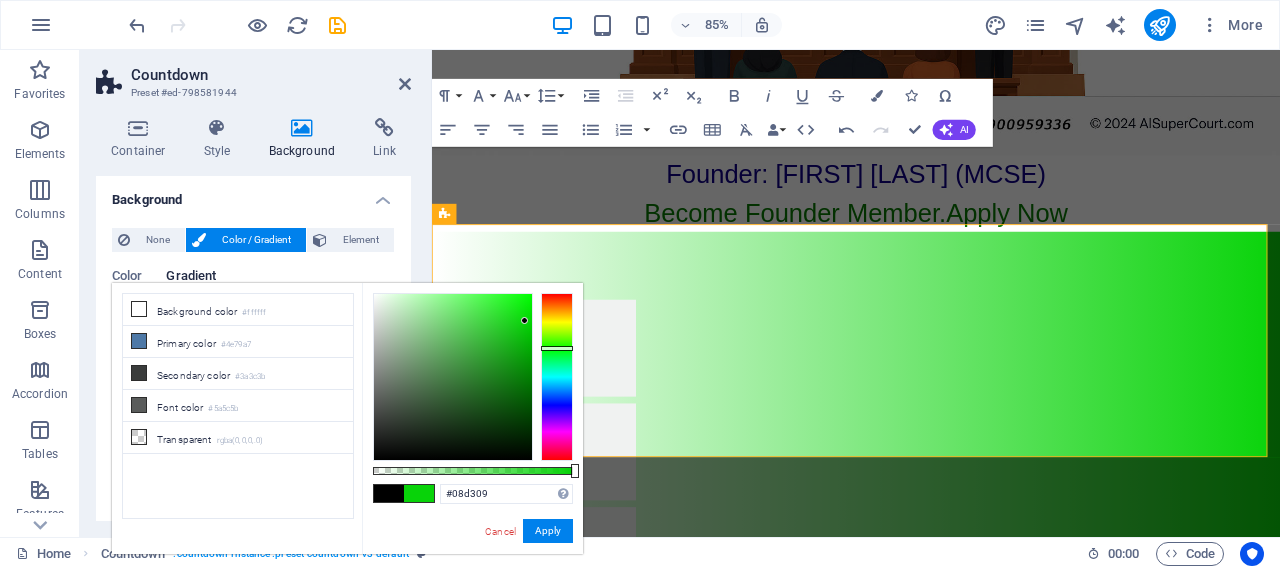 click at bounding box center (557, 377) 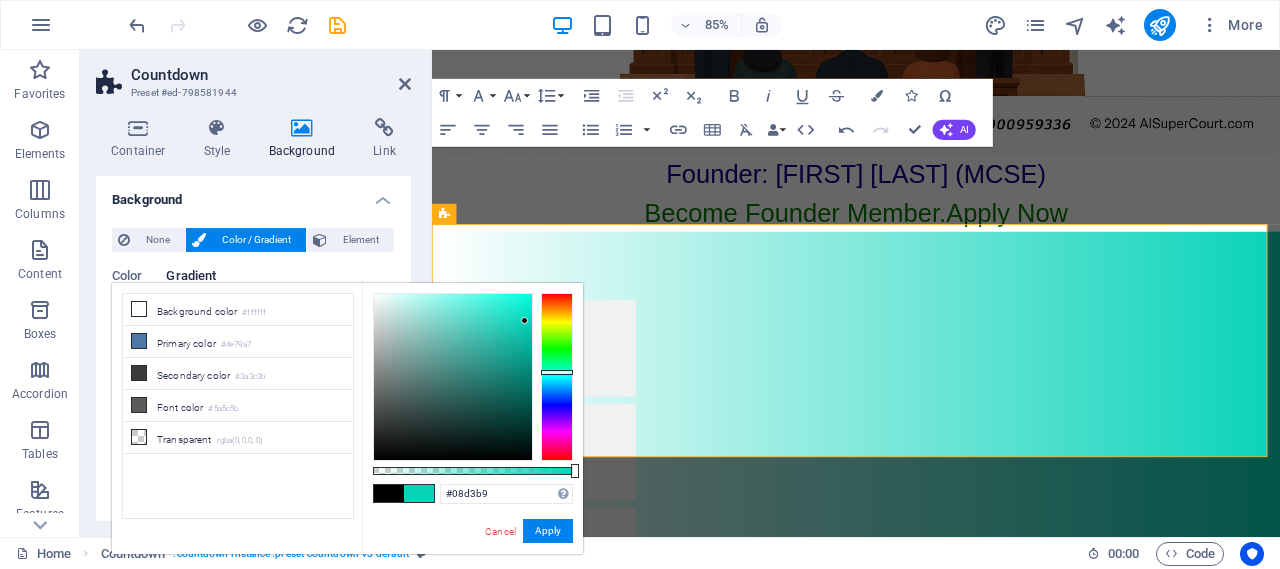 click at bounding box center (557, 377) 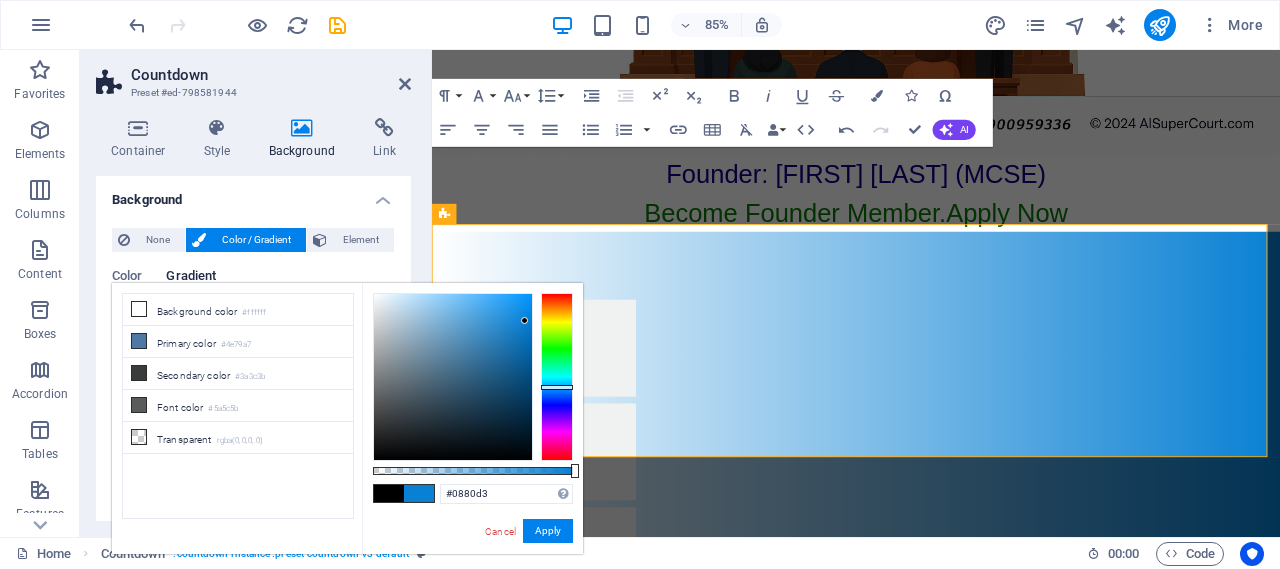 click at bounding box center (557, 377) 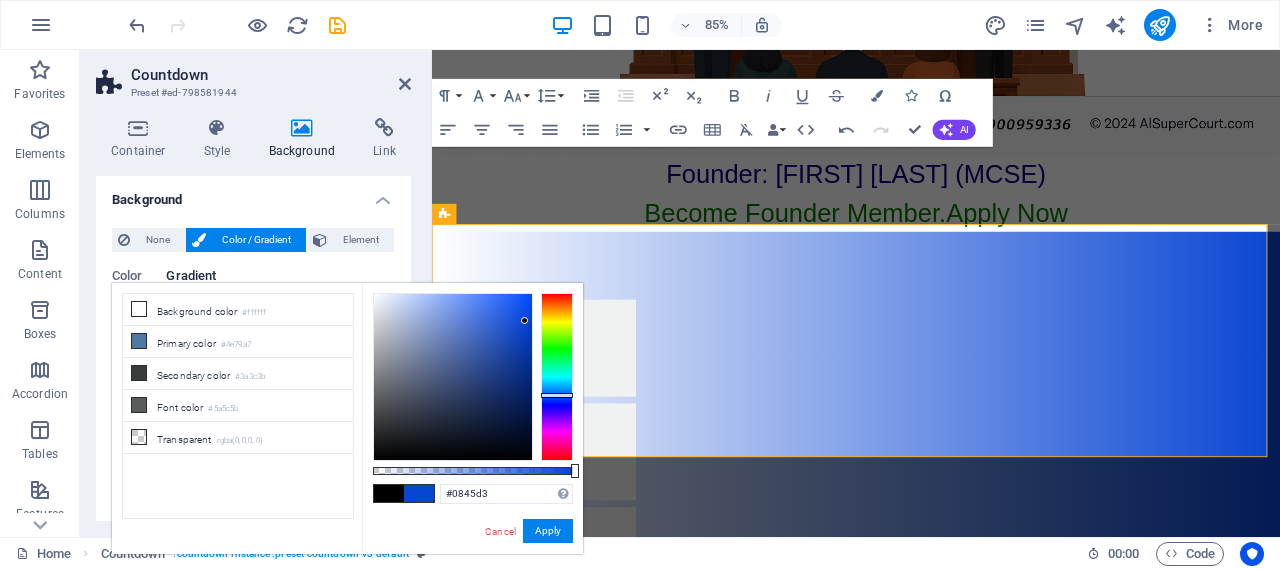 click at bounding box center [557, 377] 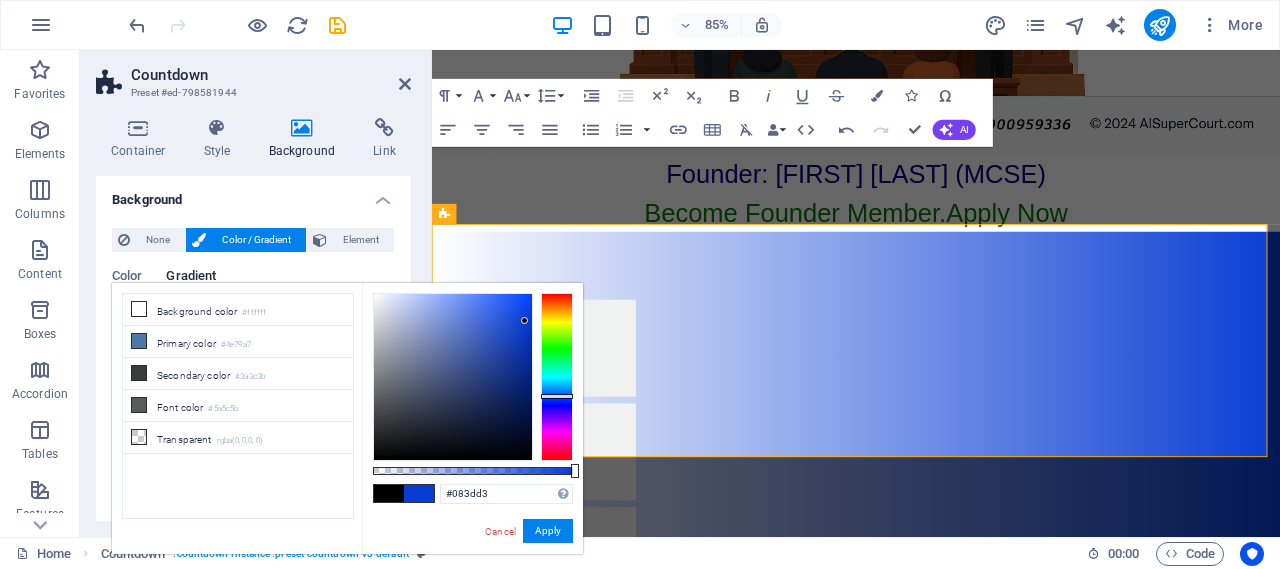 click at bounding box center (557, 377) 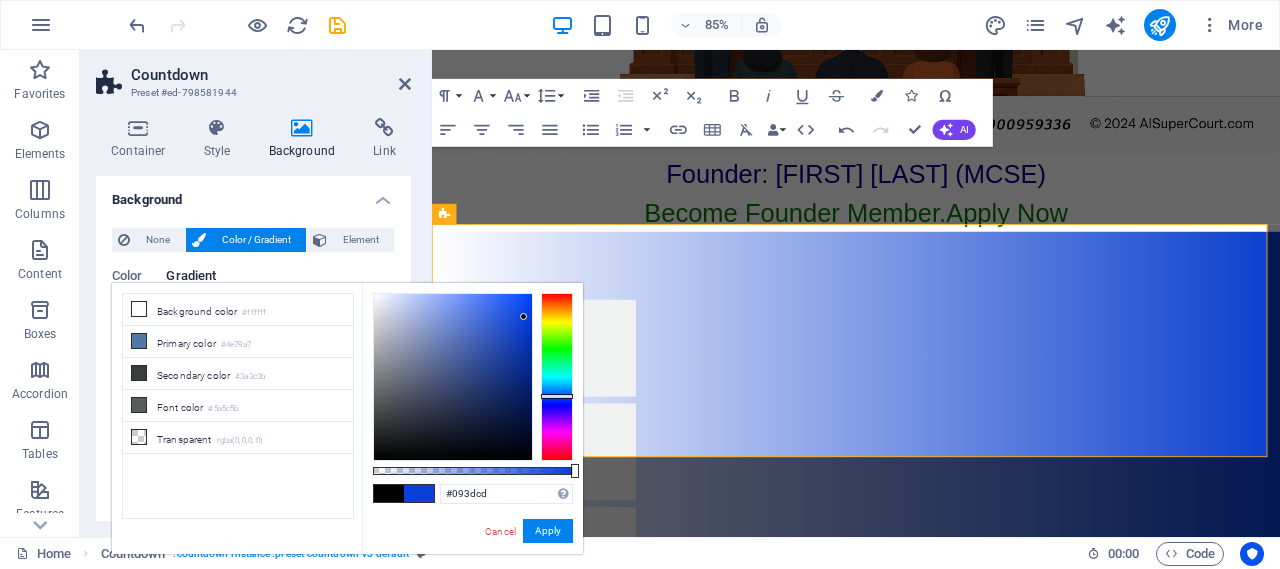 type on "#0a40d9" 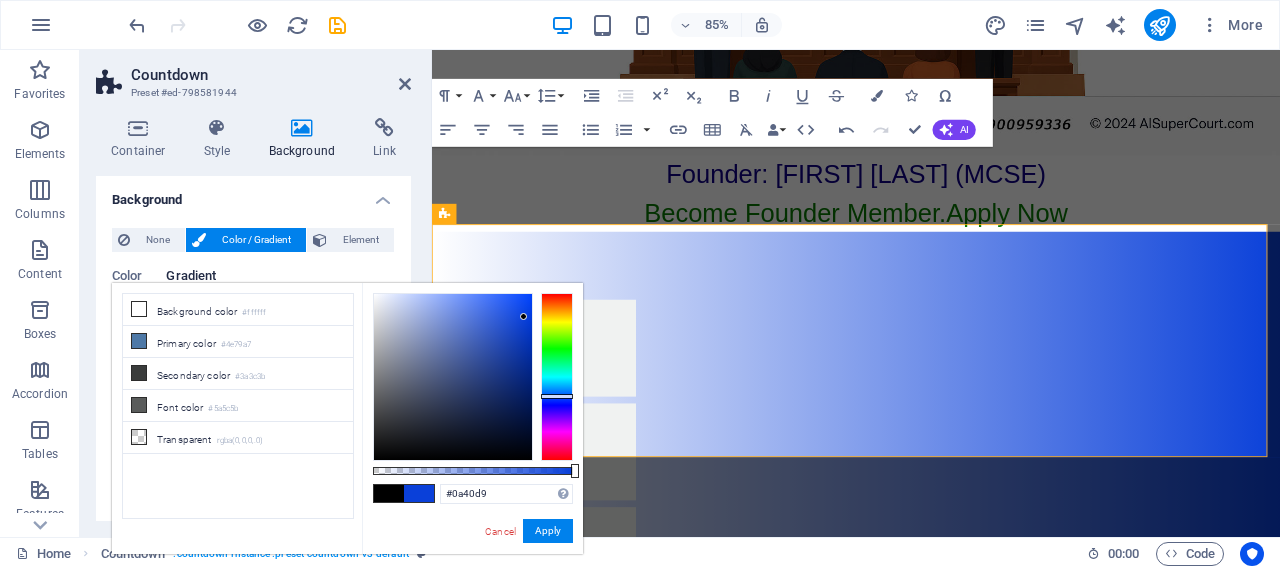 click at bounding box center (523, 316) 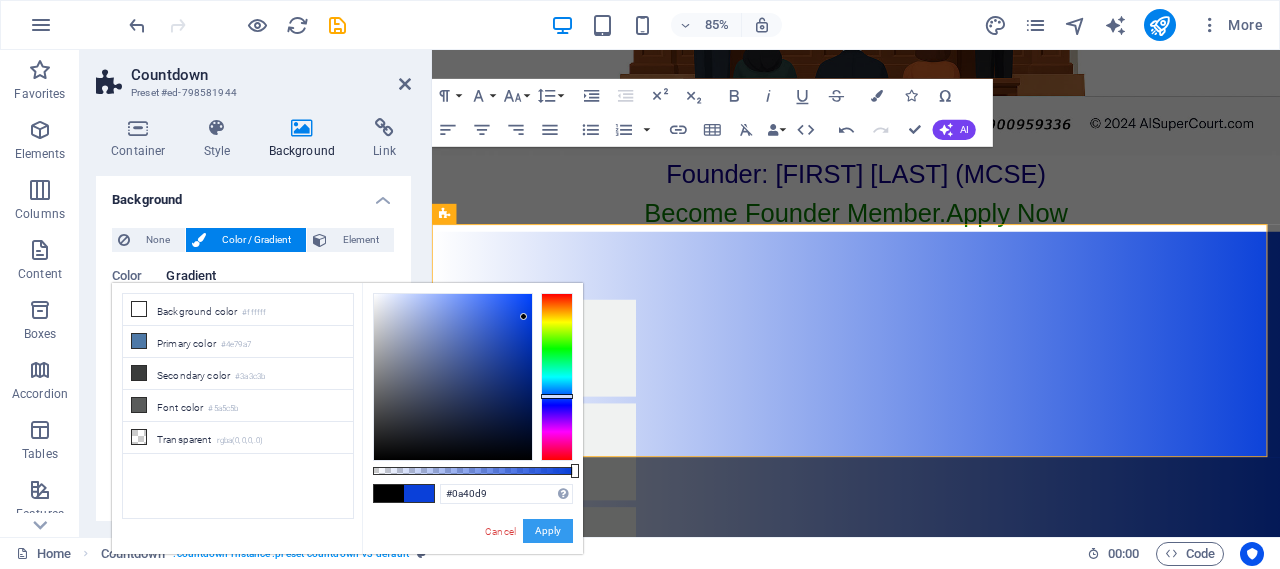 drag, startPoint x: 124, startPoint y: 557, endPoint x: 538, endPoint y: 524, distance: 415.31314 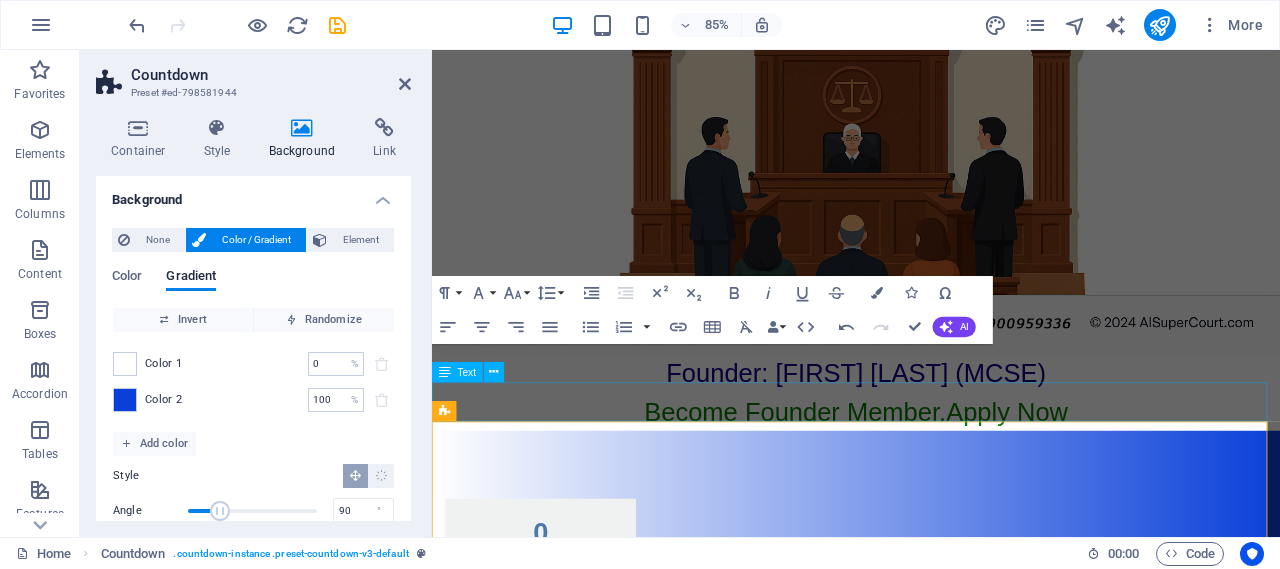 scroll, scrollTop: 309, scrollLeft: 0, axis: vertical 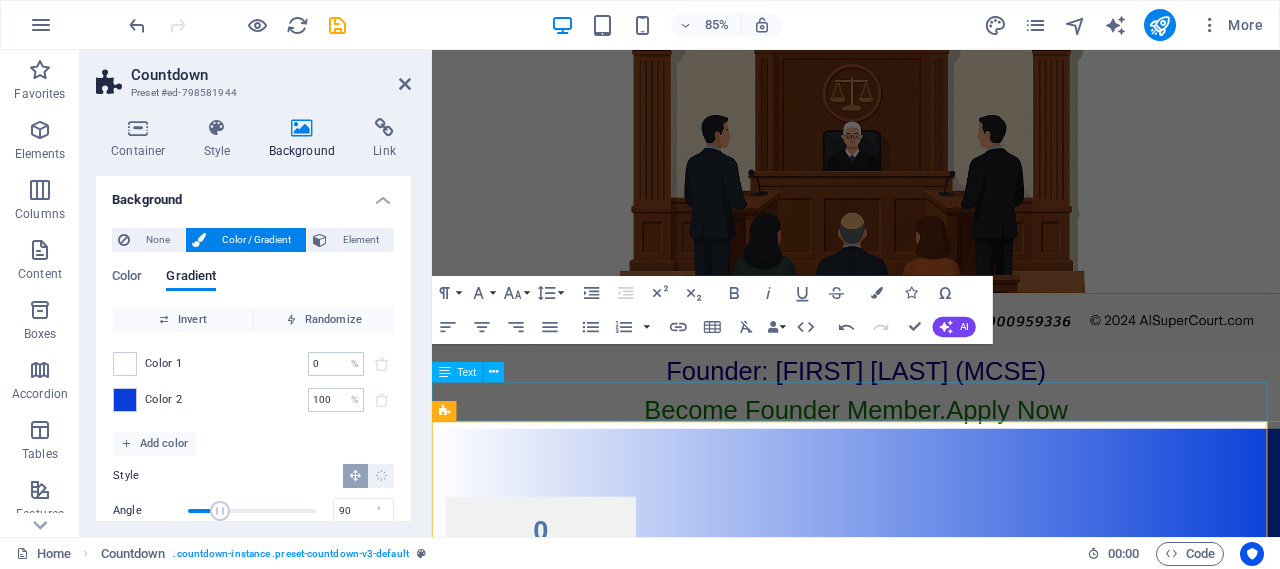 click on "Become Founder Member.  Apply Now" at bounding box center (931, 473) 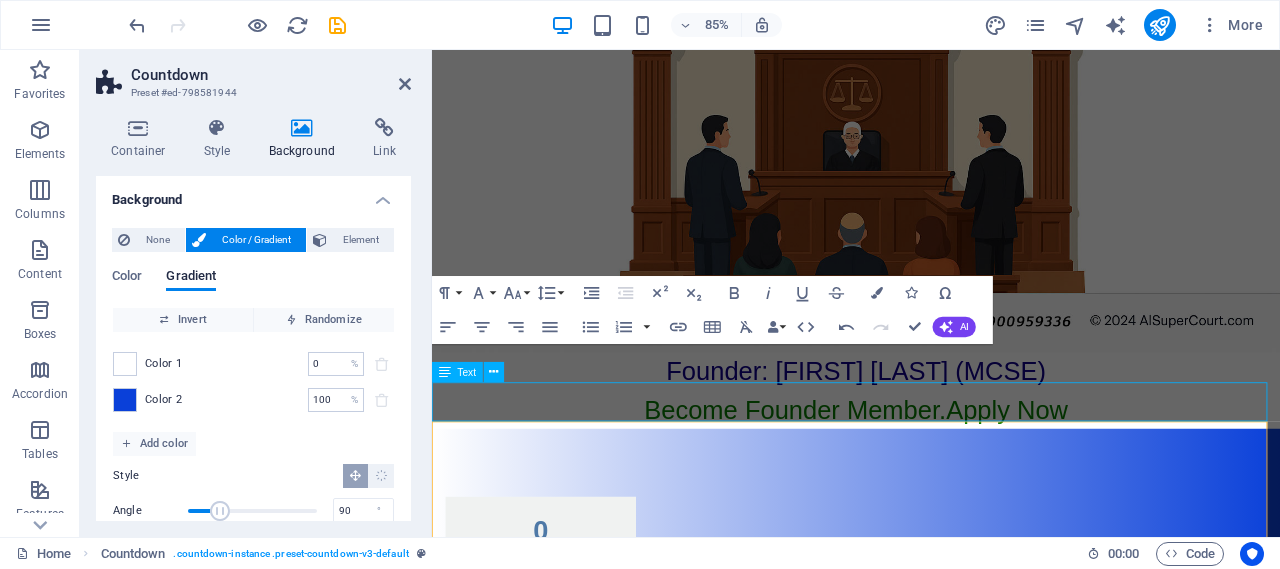 click on "Become Founder Member.  Apply Now" at bounding box center (931, 473) 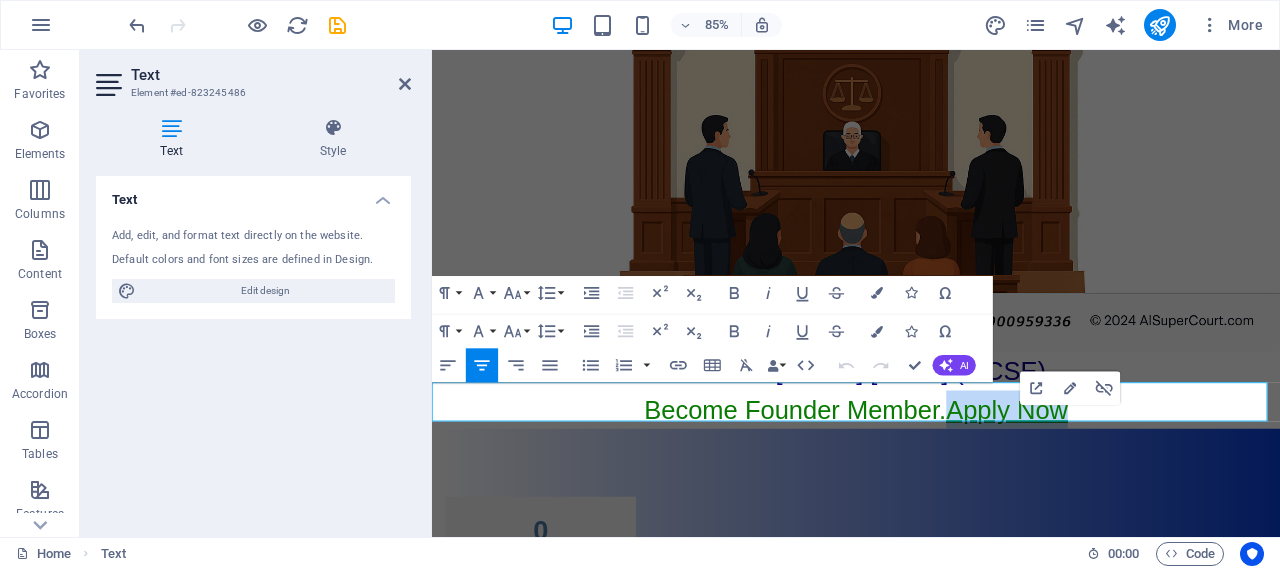 drag, startPoint x: 1042, startPoint y: 468, endPoint x: 1203, endPoint y: 466, distance: 161.01242 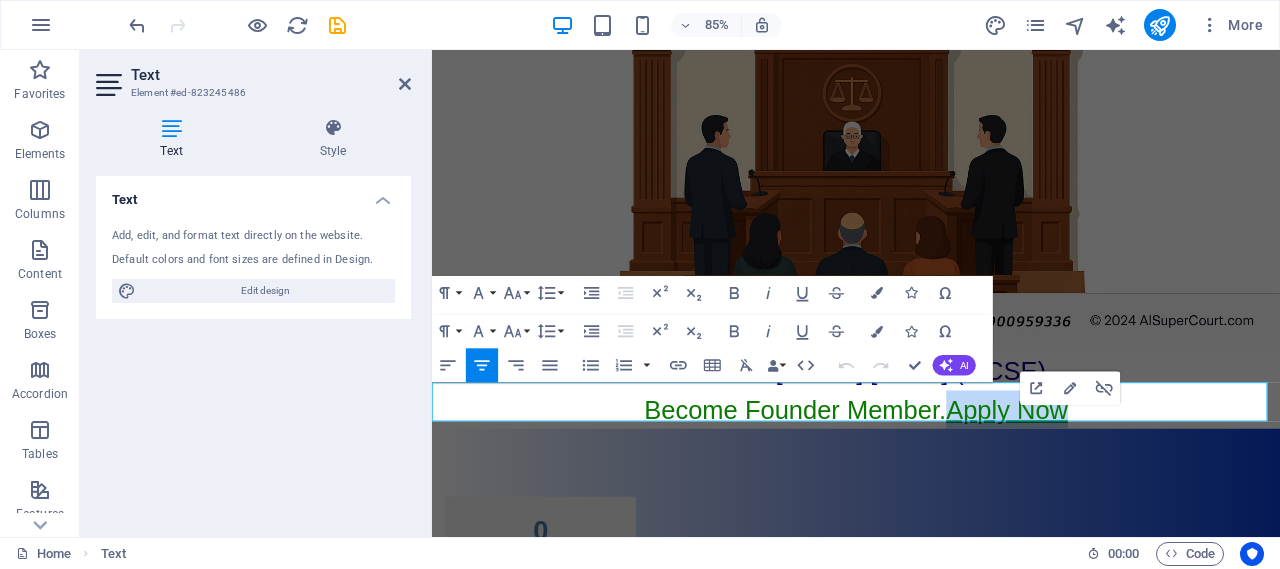 click on "Become Founder Member.  Apply Now" at bounding box center (931, 473) 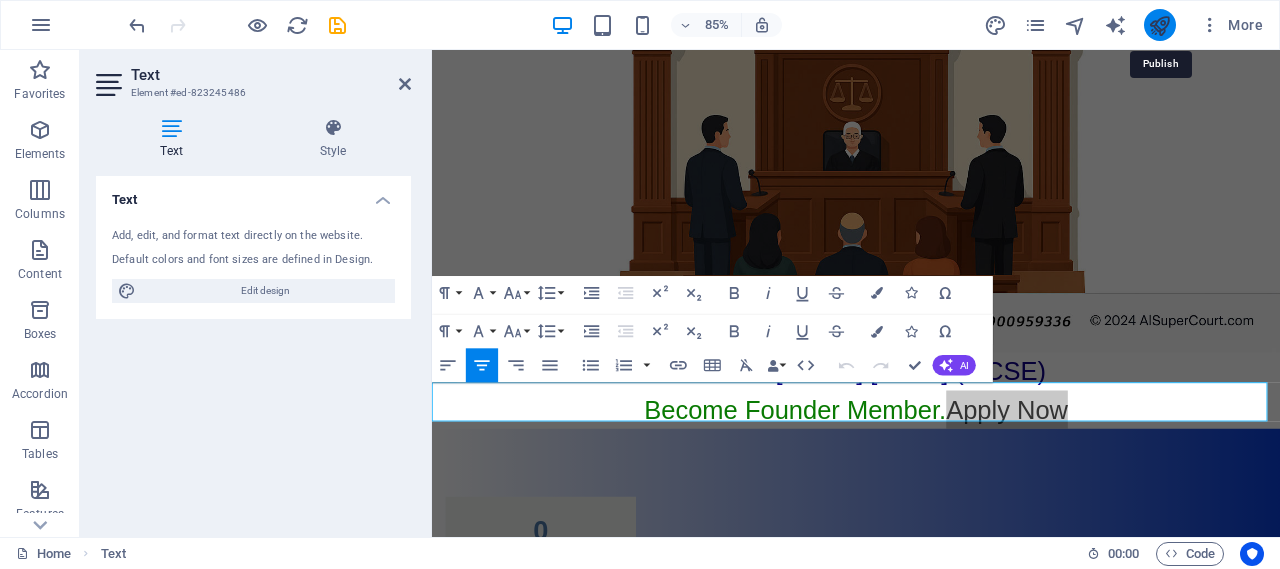 click at bounding box center [1159, 25] 